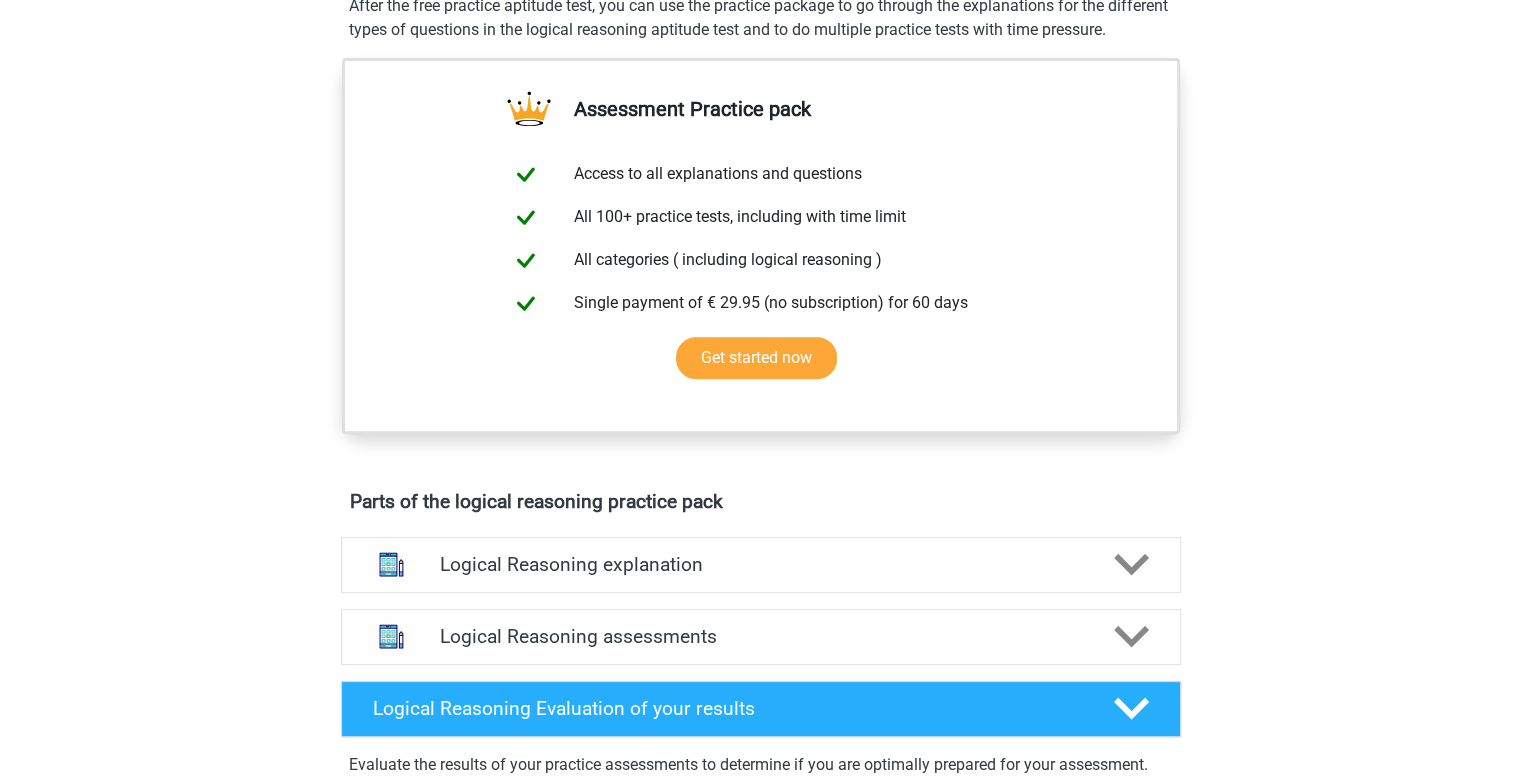 scroll, scrollTop: 600, scrollLeft: 0, axis: vertical 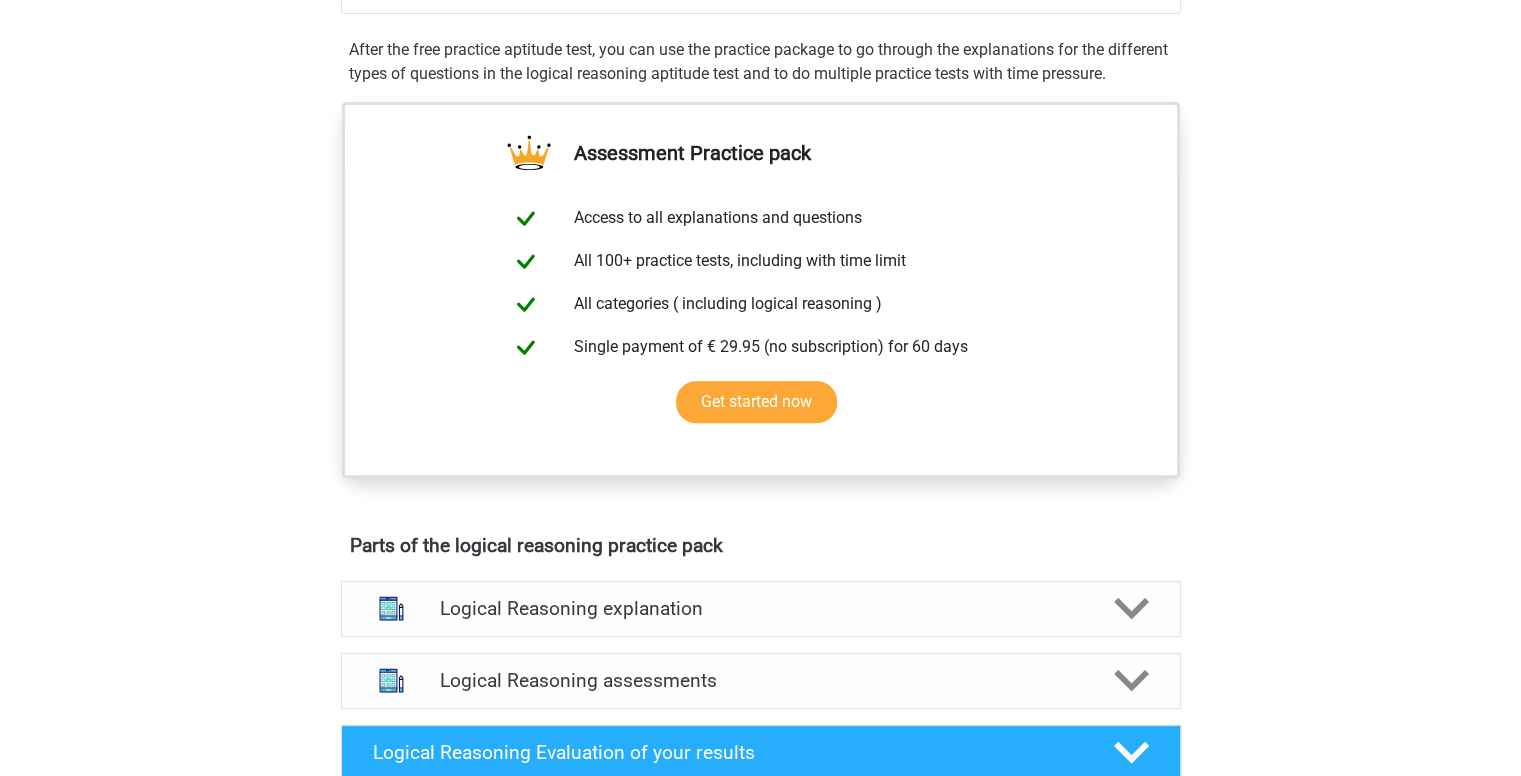 click on "Start Logical Reasoning
Free Practice Test" at bounding box center [671, -33] 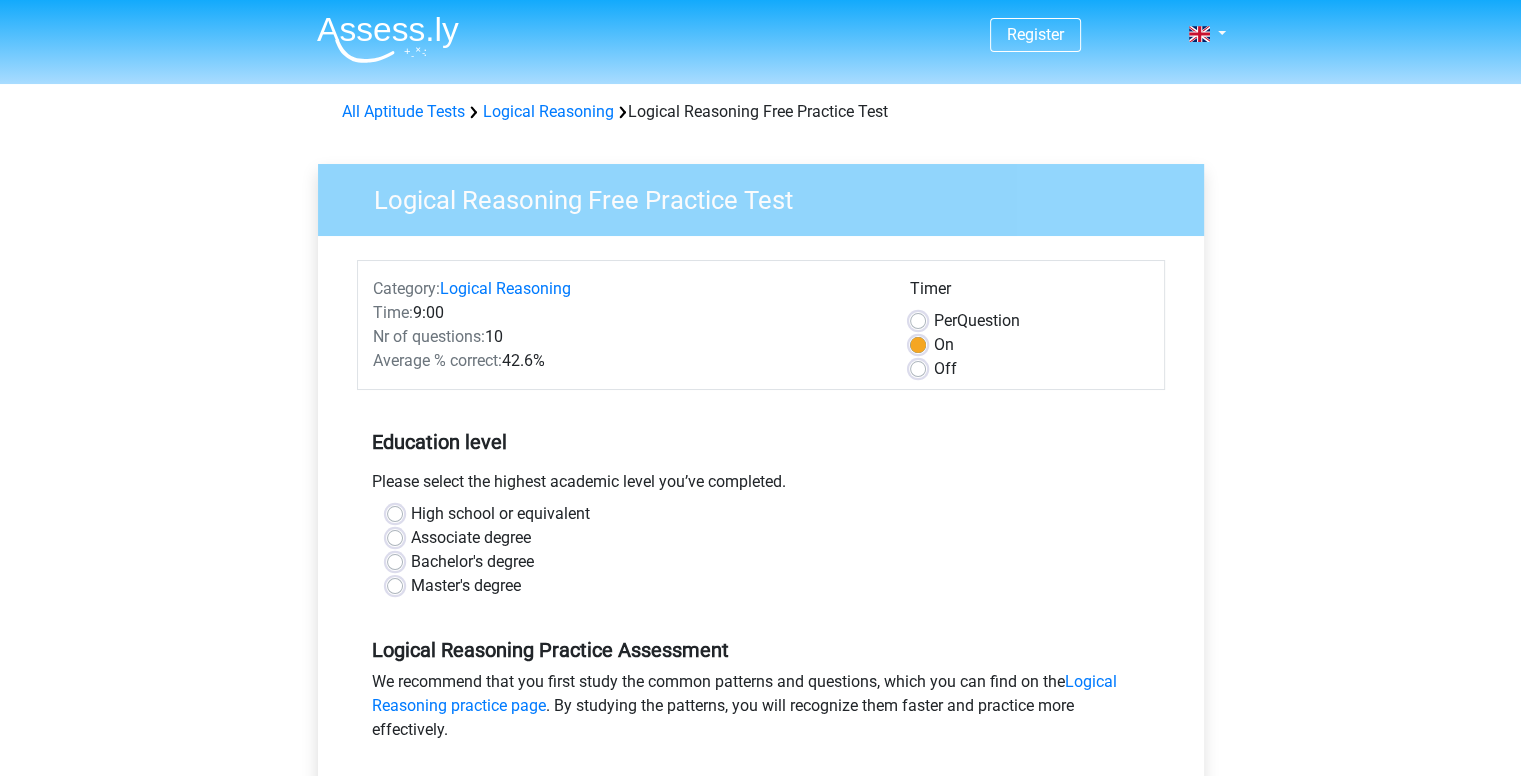 scroll, scrollTop: 0, scrollLeft: 0, axis: both 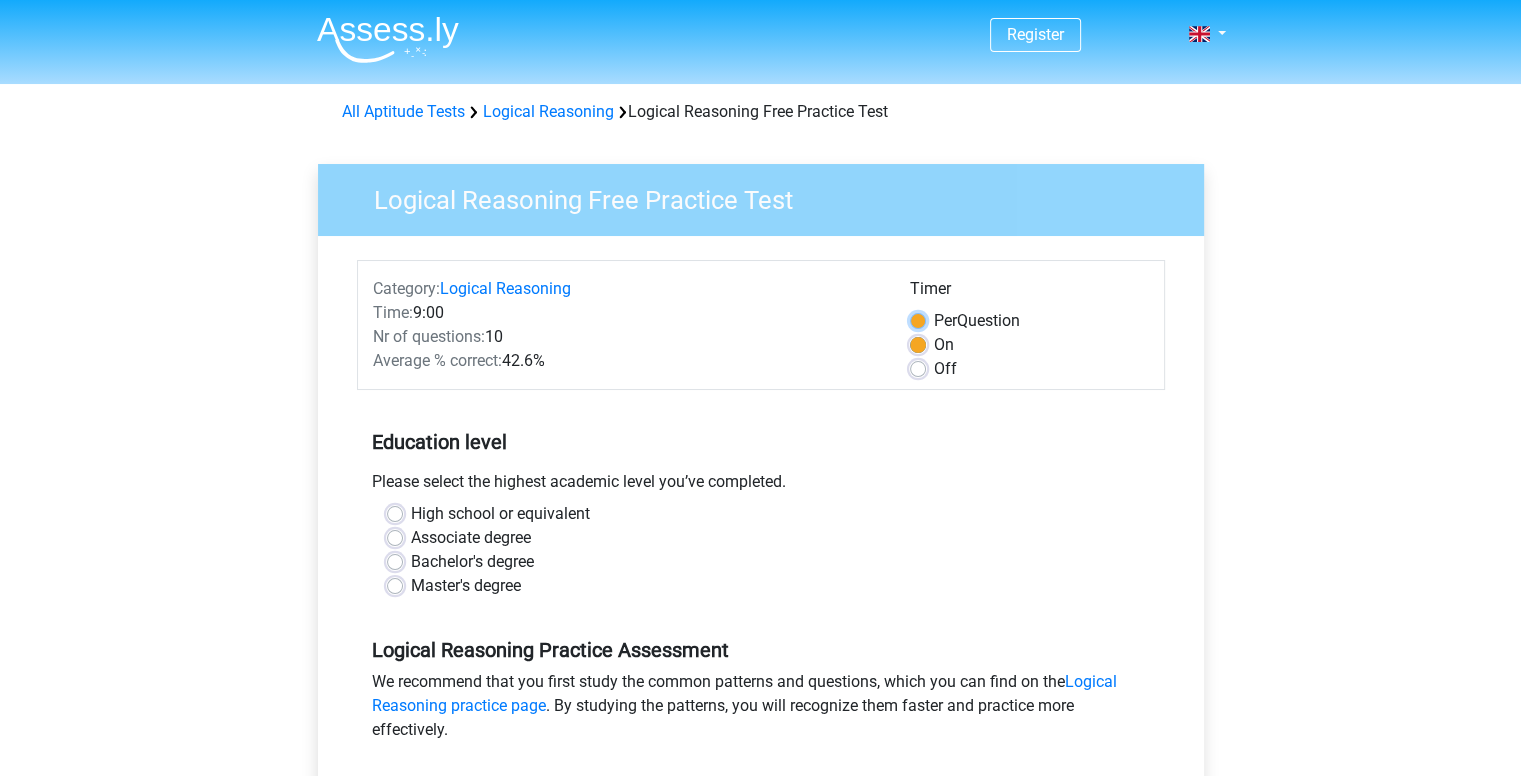 click on "Per  Question" at bounding box center [918, 319] 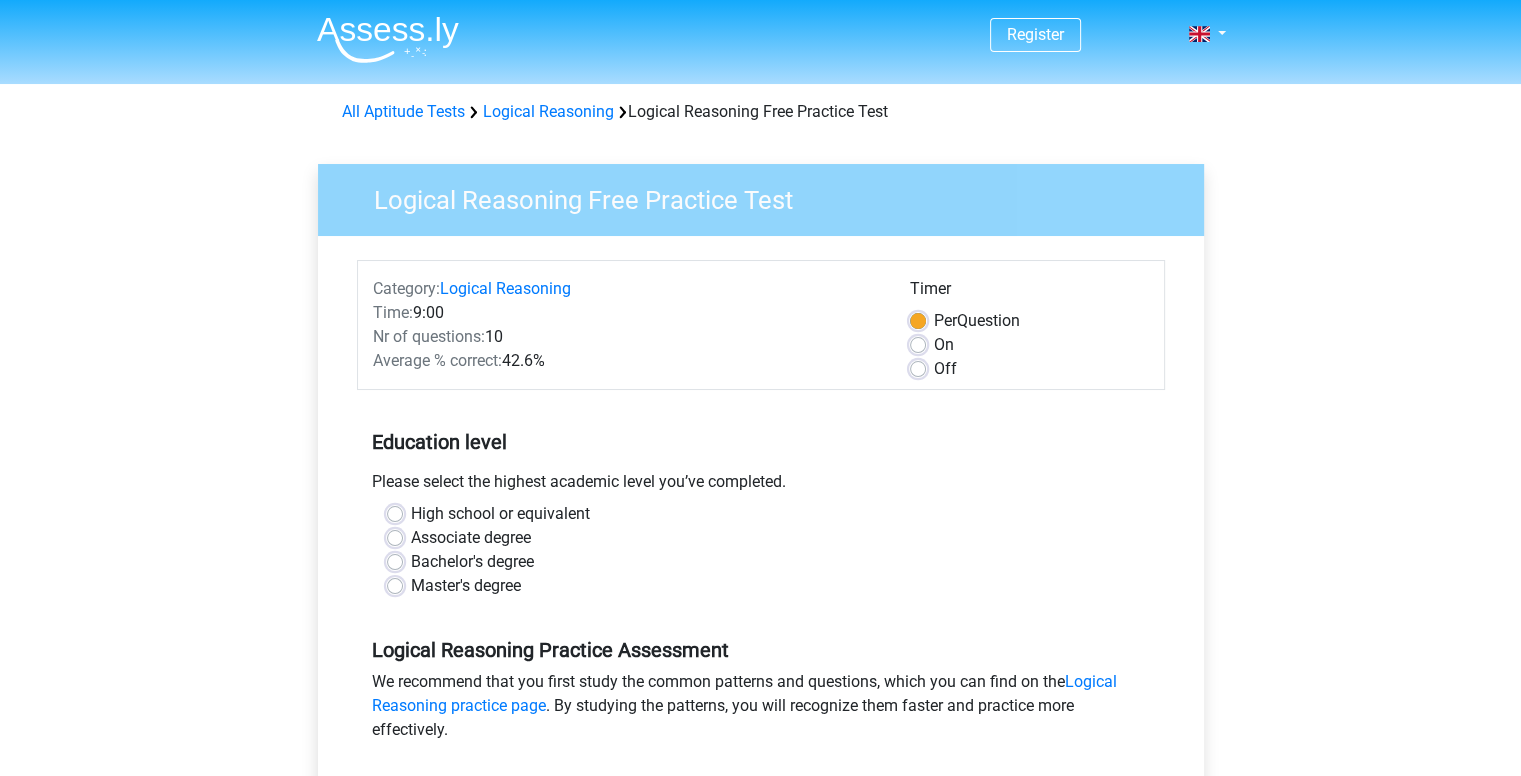 click on "On" at bounding box center (944, 345) 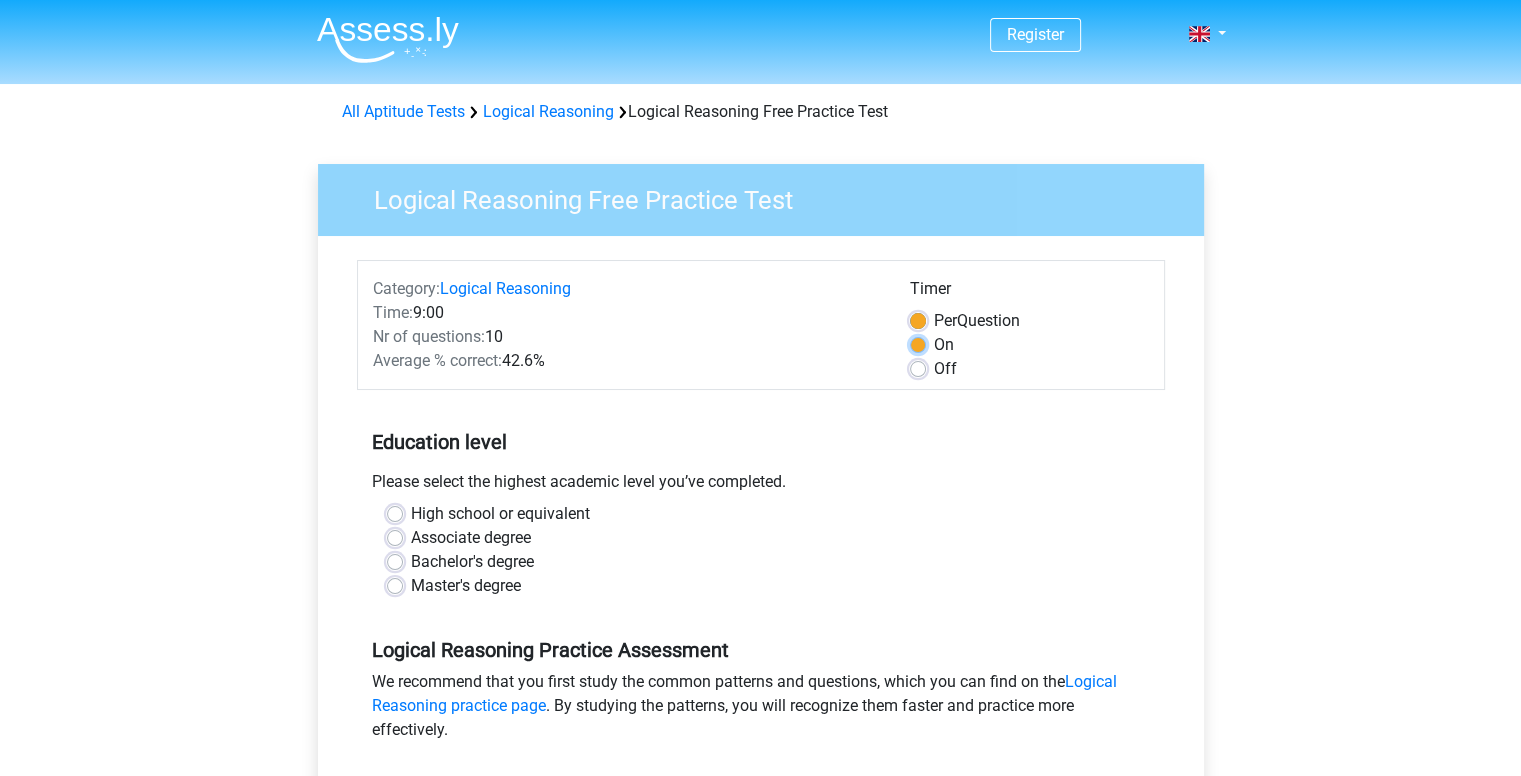 radio on "true" 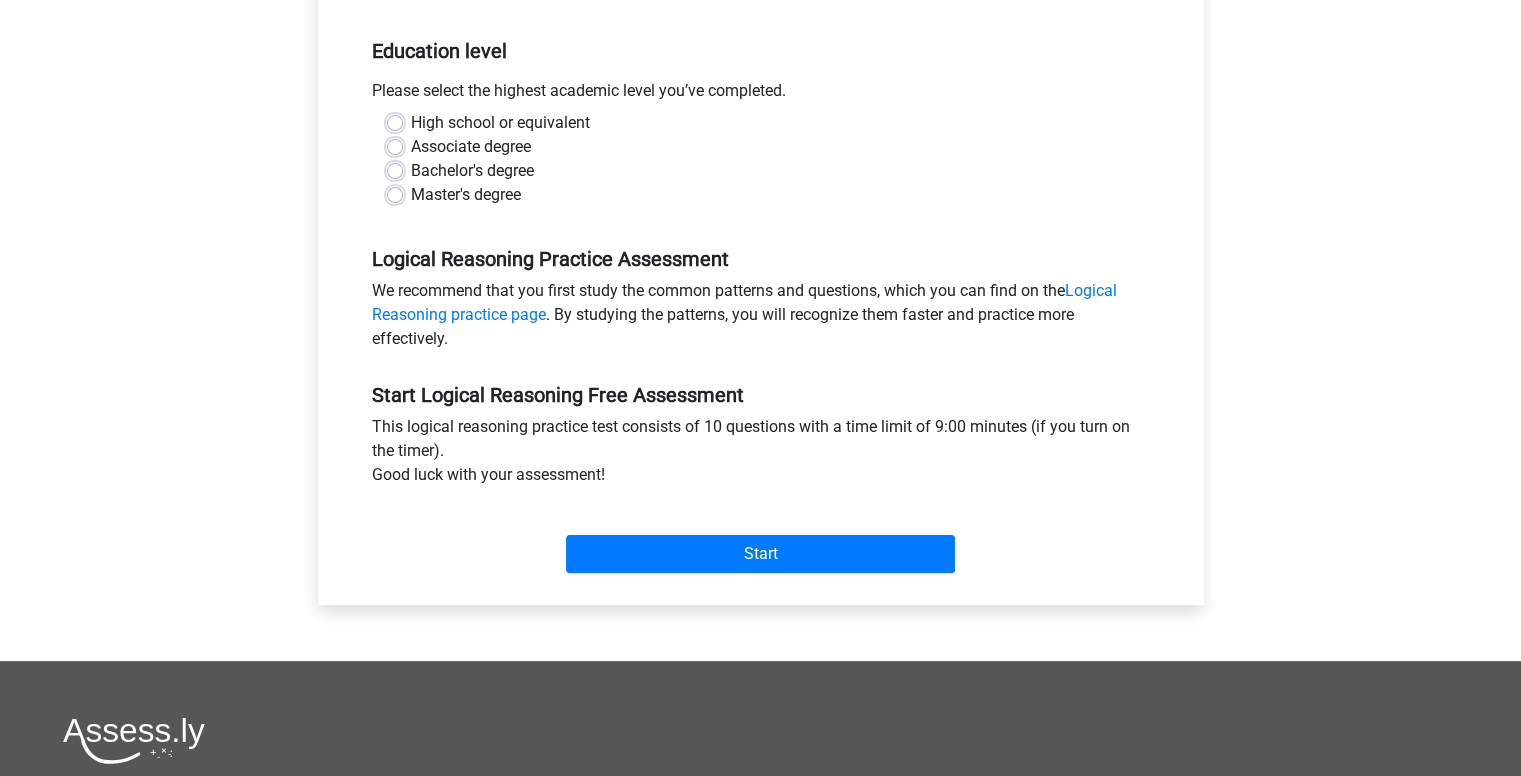 scroll, scrollTop: 400, scrollLeft: 0, axis: vertical 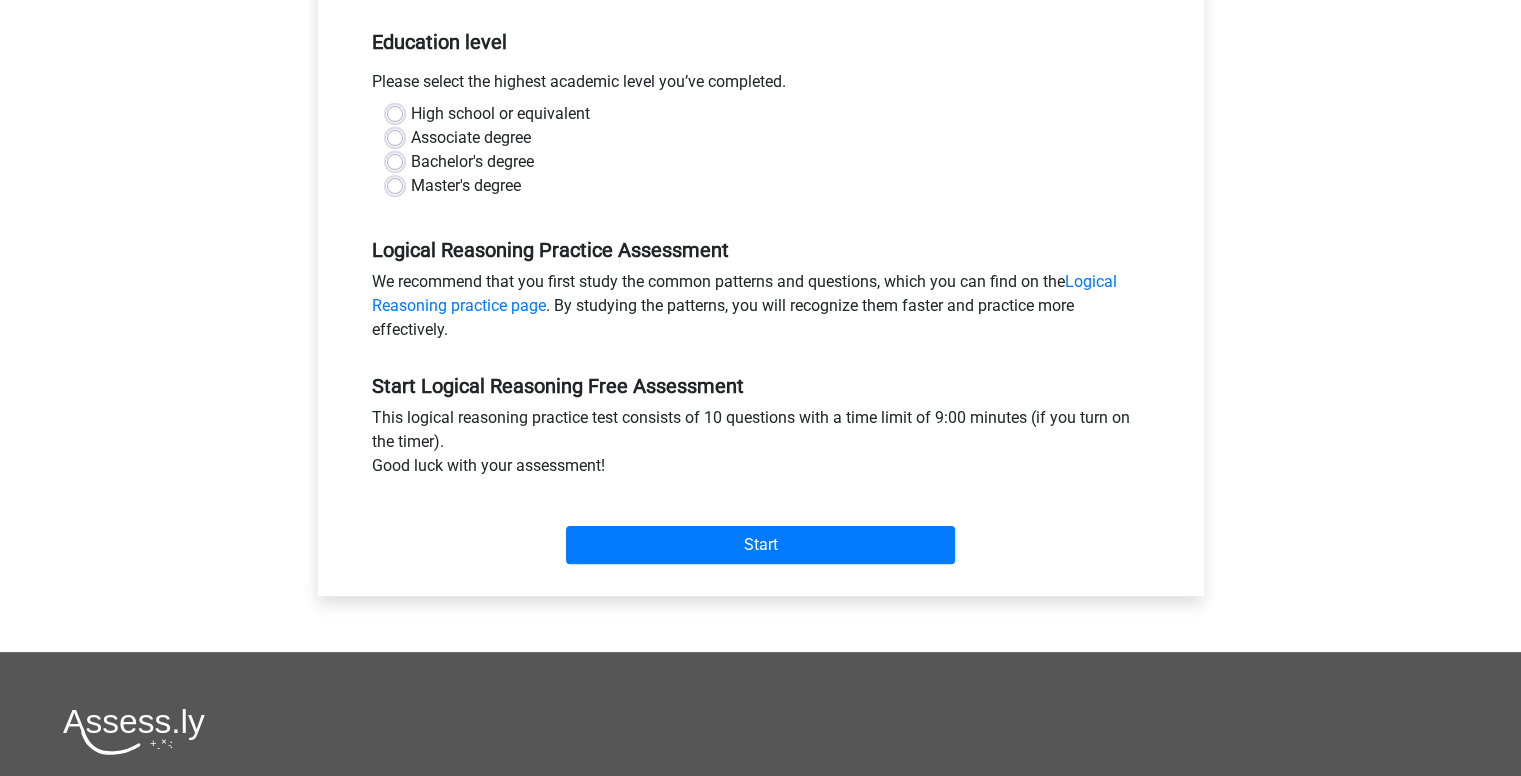 click on "Bachelor's degree" at bounding box center [472, 162] 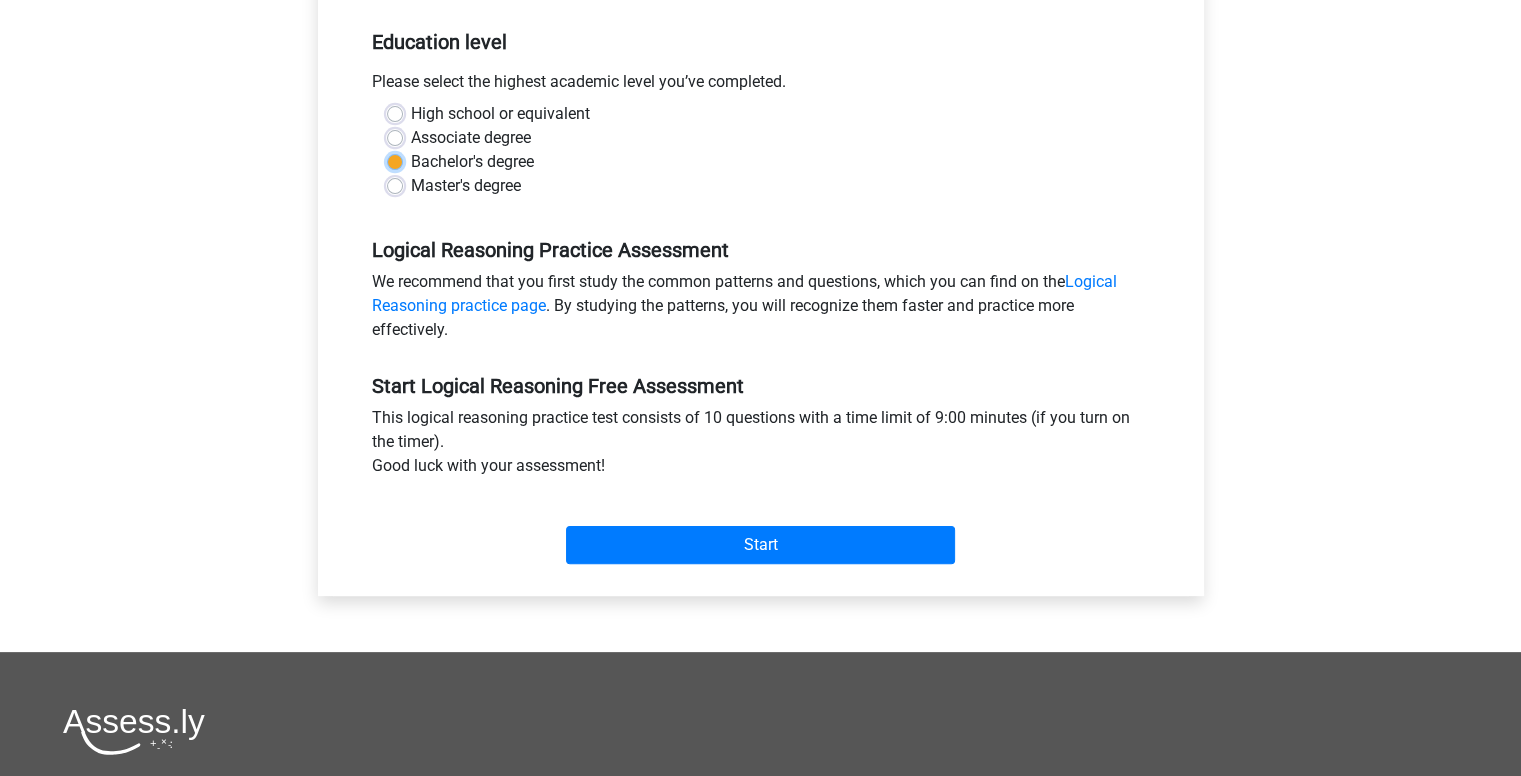 click on "Bachelor's degree" at bounding box center (395, 160) 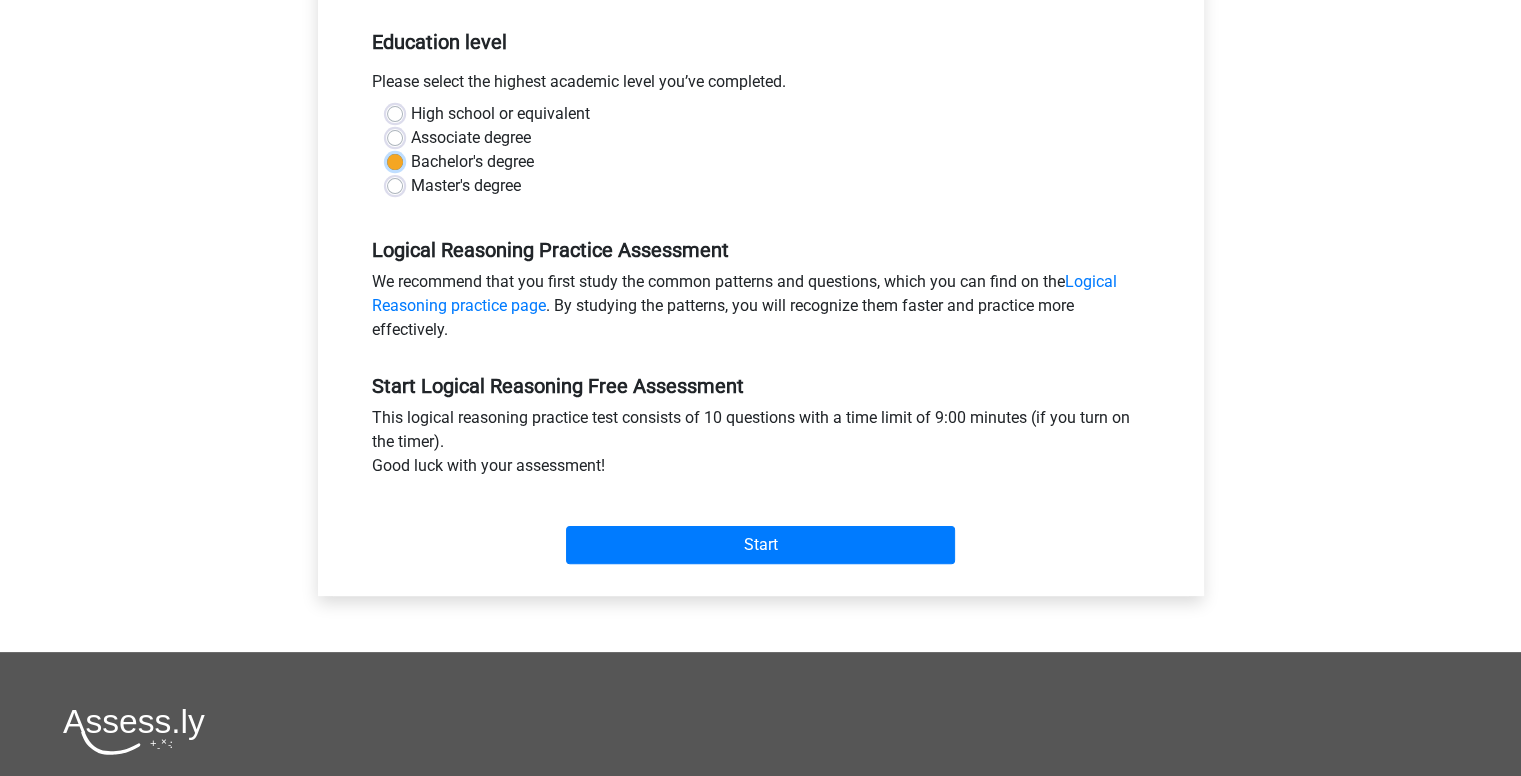 scroll, scrollTop: 500, scrollLeft: 0, axis: vertical 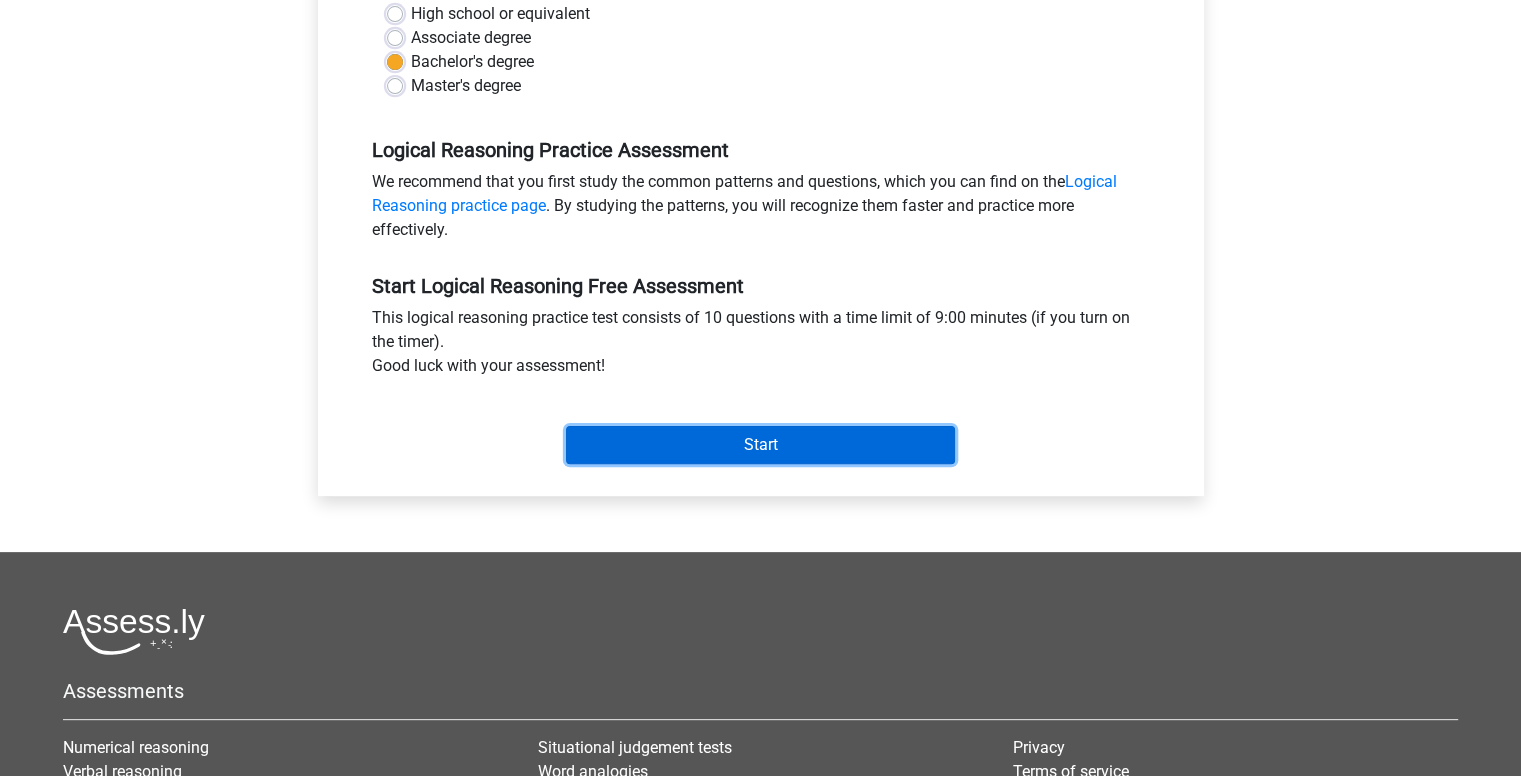 click on "Start" at bounding box center (760, 445) 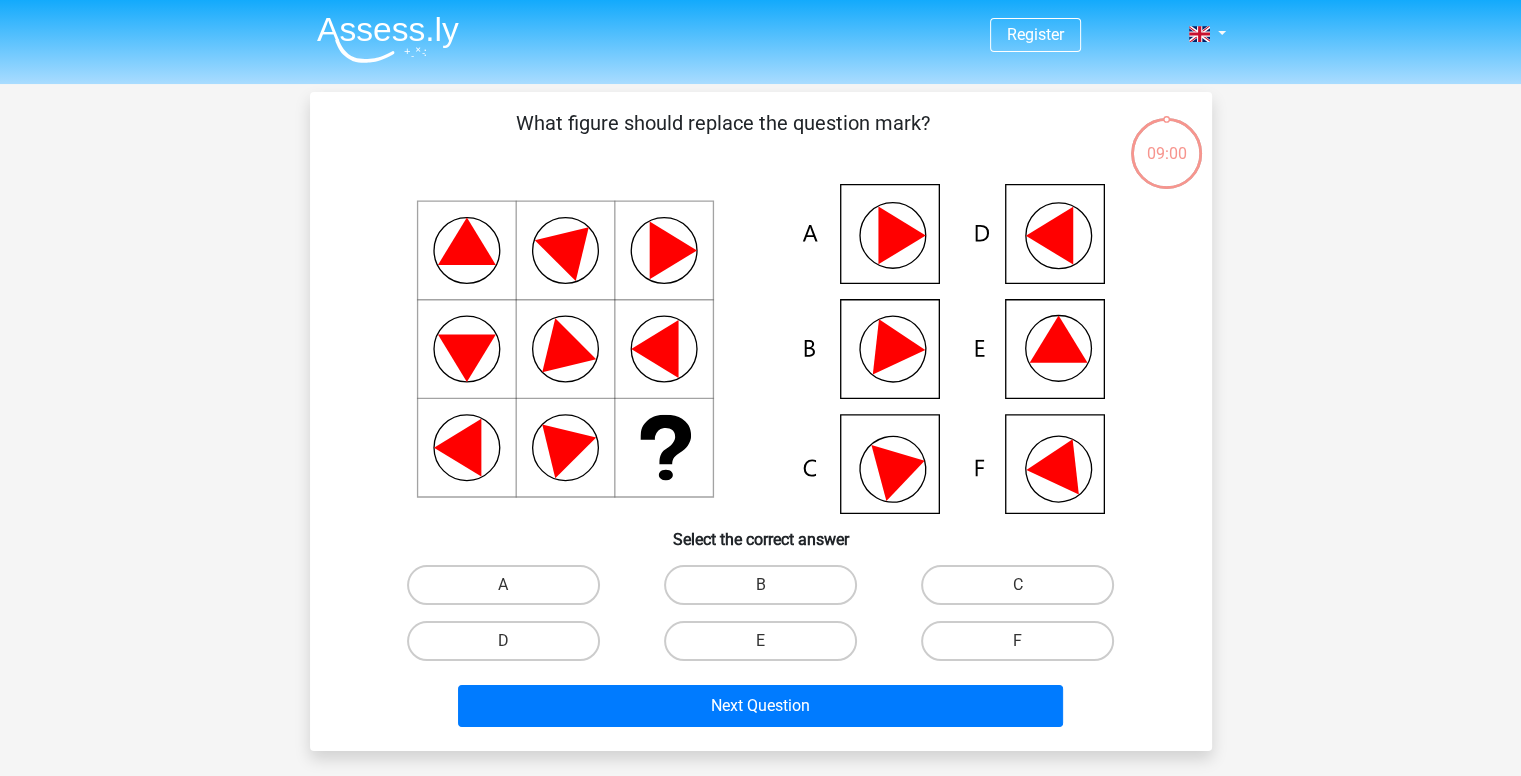 scroll, scrollTop: 0, scrollLeft: 0, axis: both 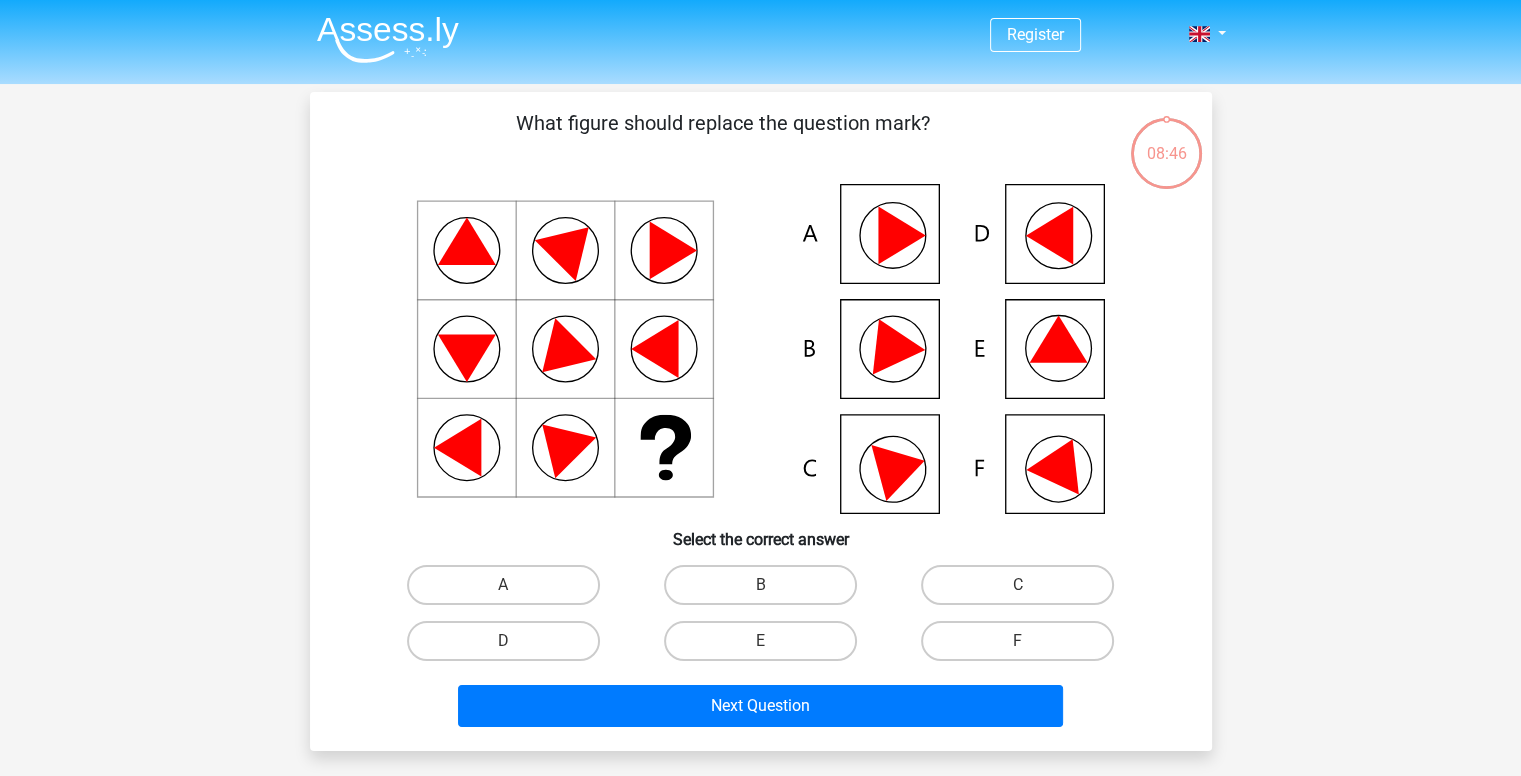 click 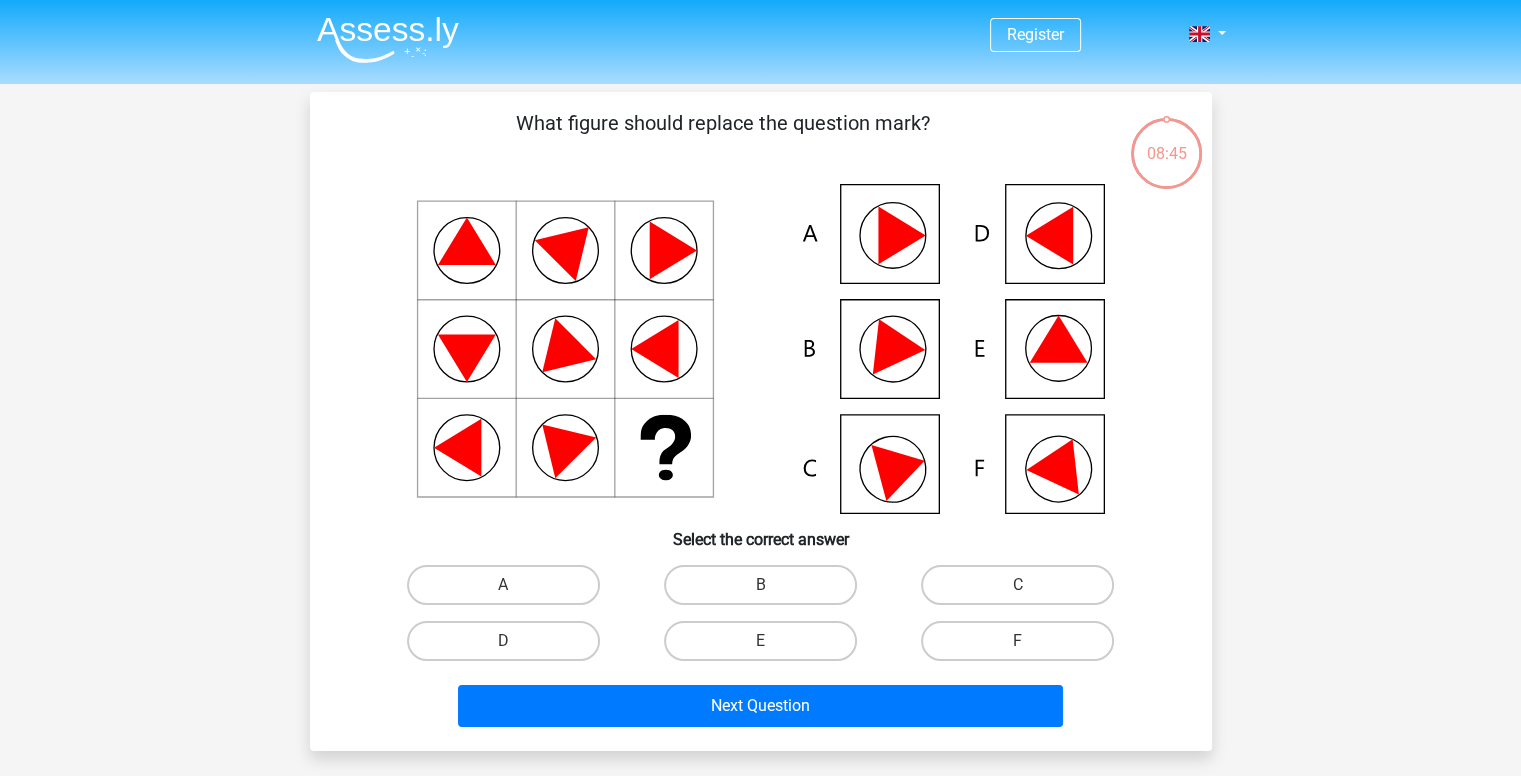 click 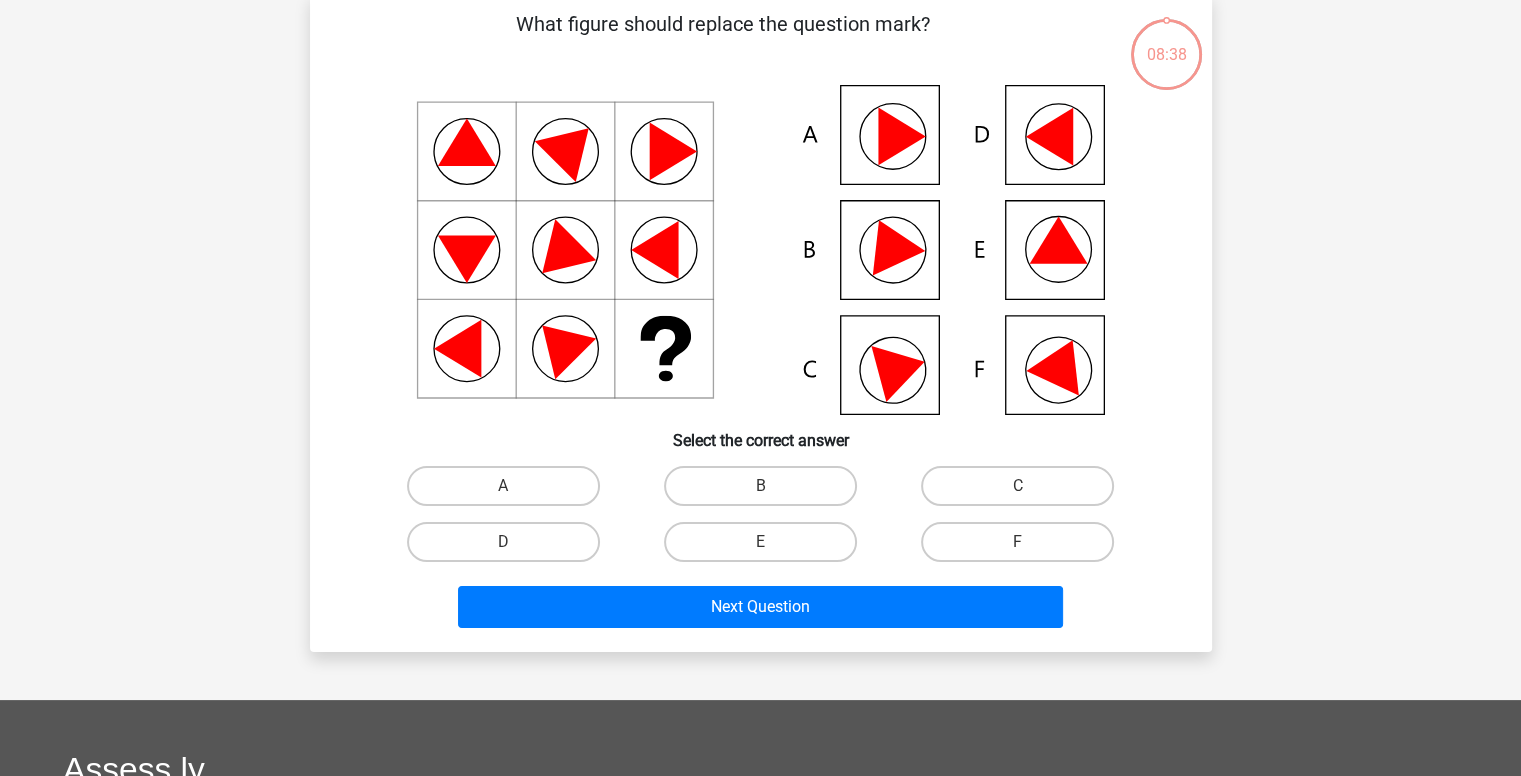 scroll, scrollTop: 100, scrollLeft: 0, axis: vertical 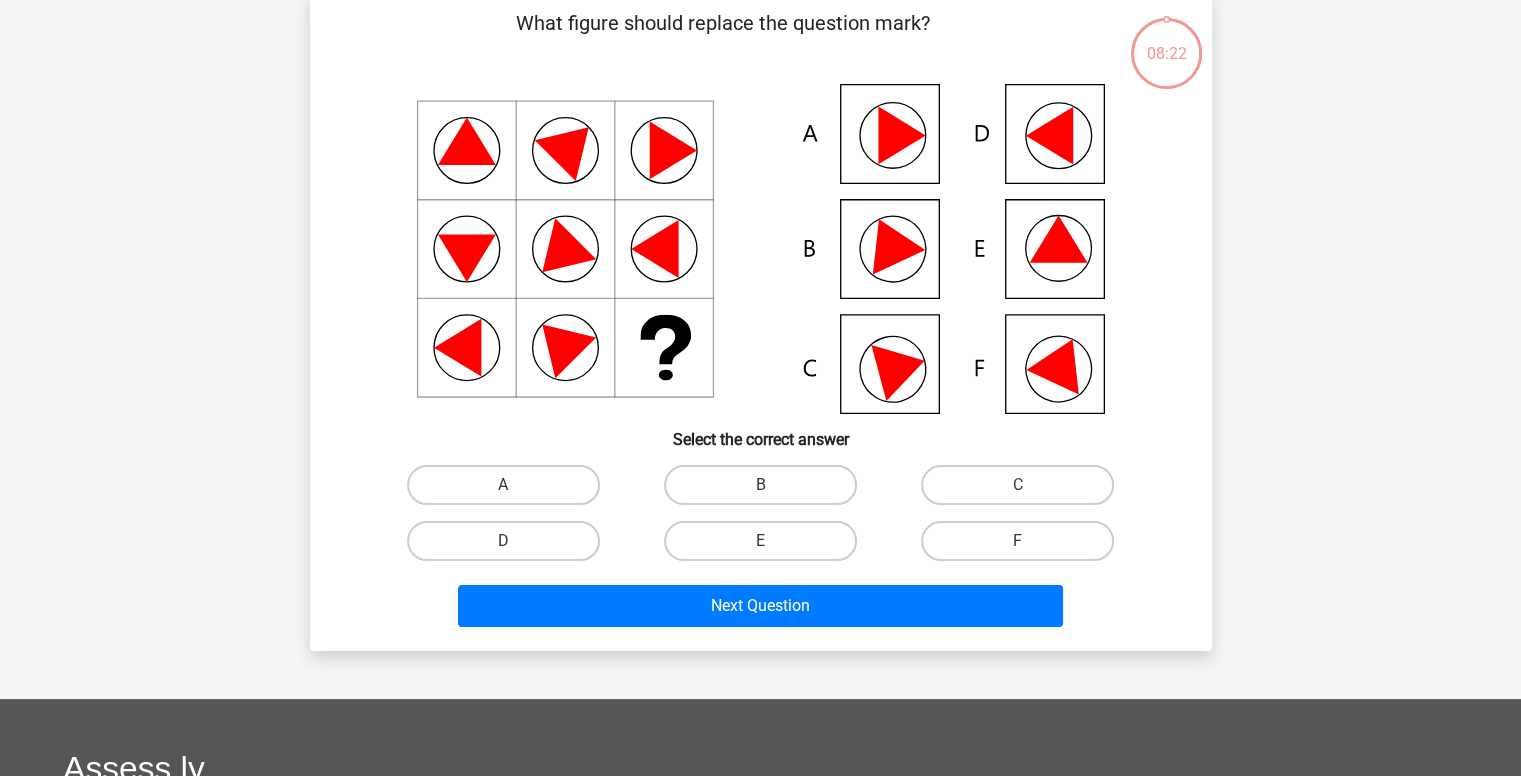 click on "F" at bounding box center (1024, 547) 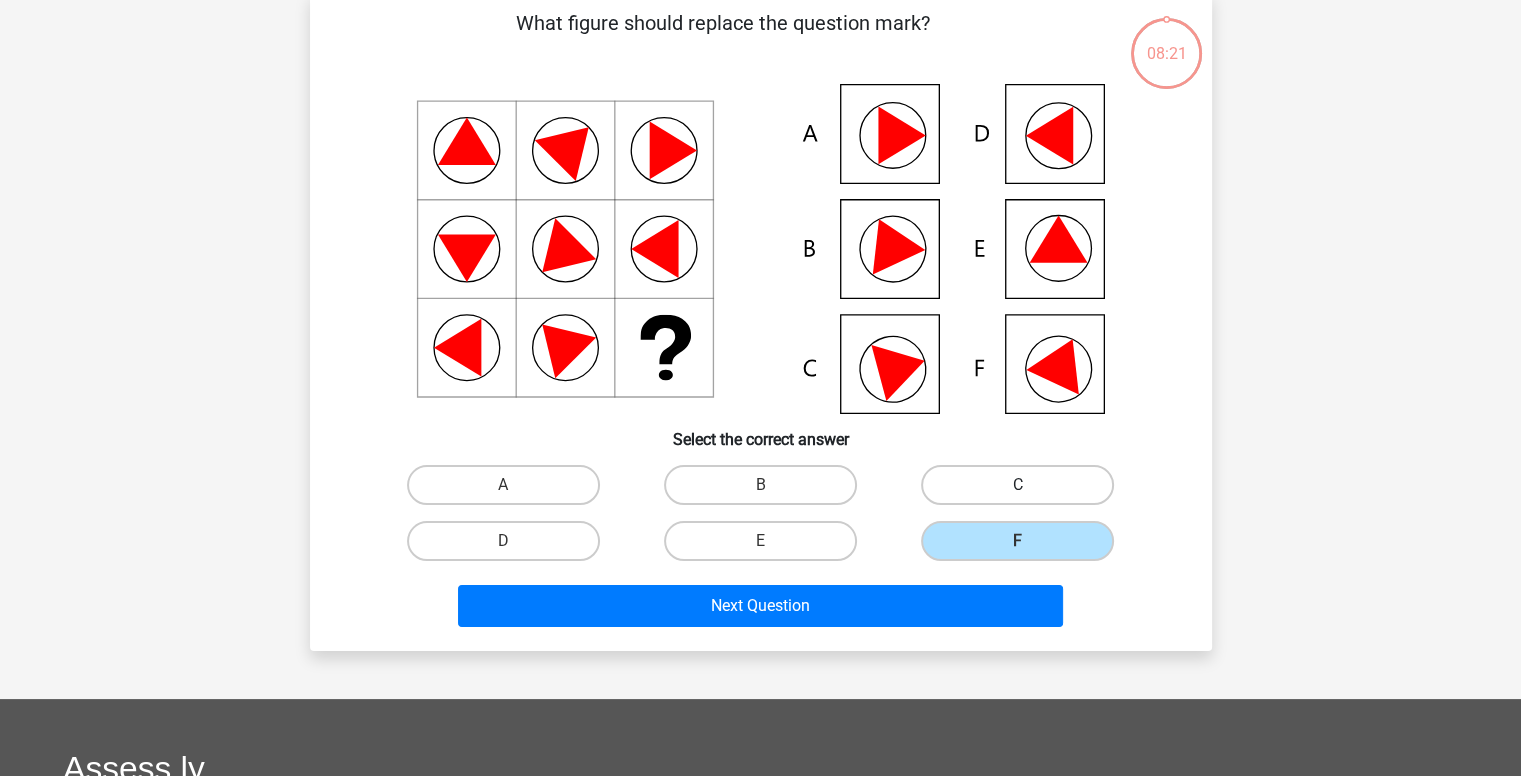 click on "C" at bounding box center (1017, 485) 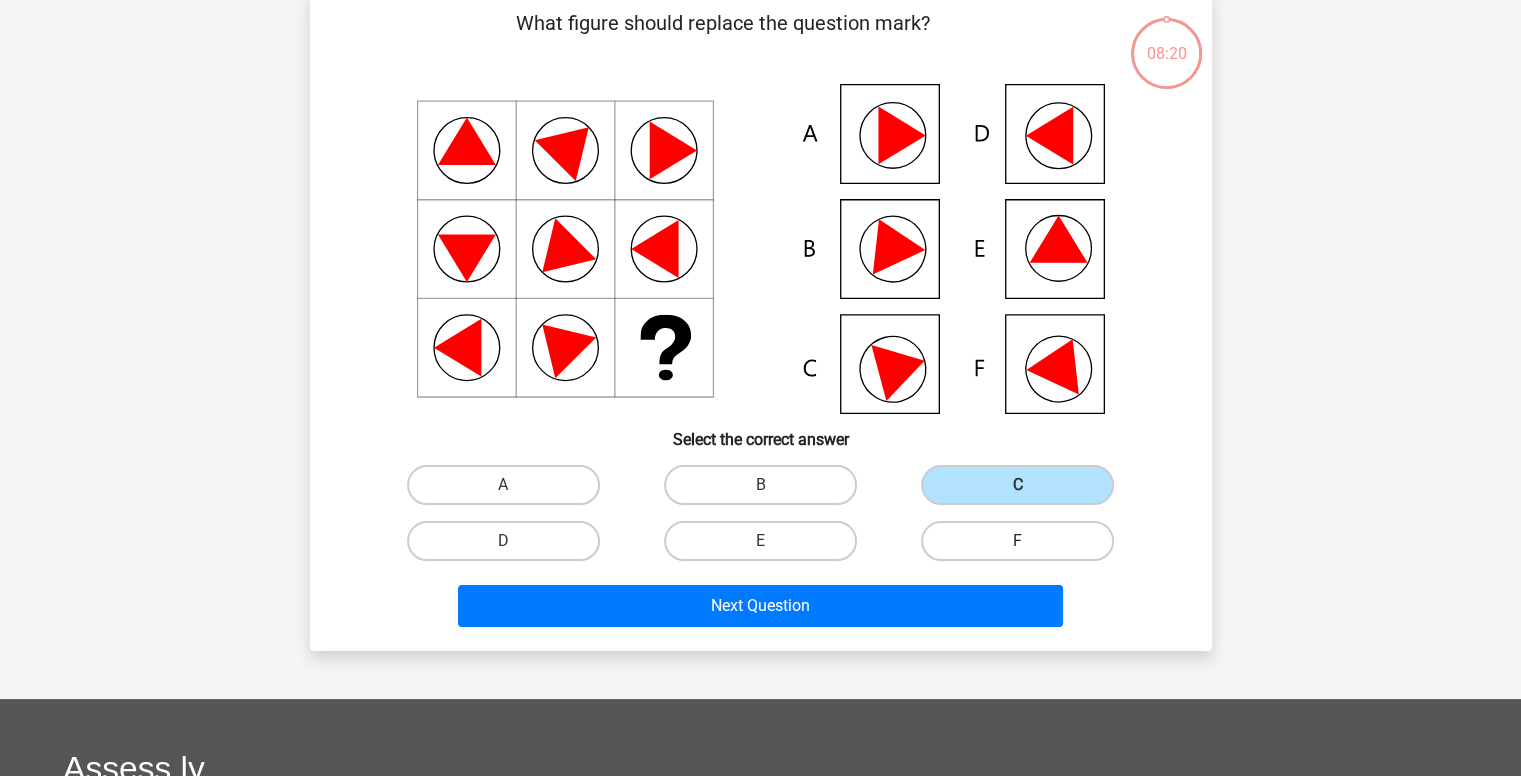 click on "F" at bounding box center (1017, 541) 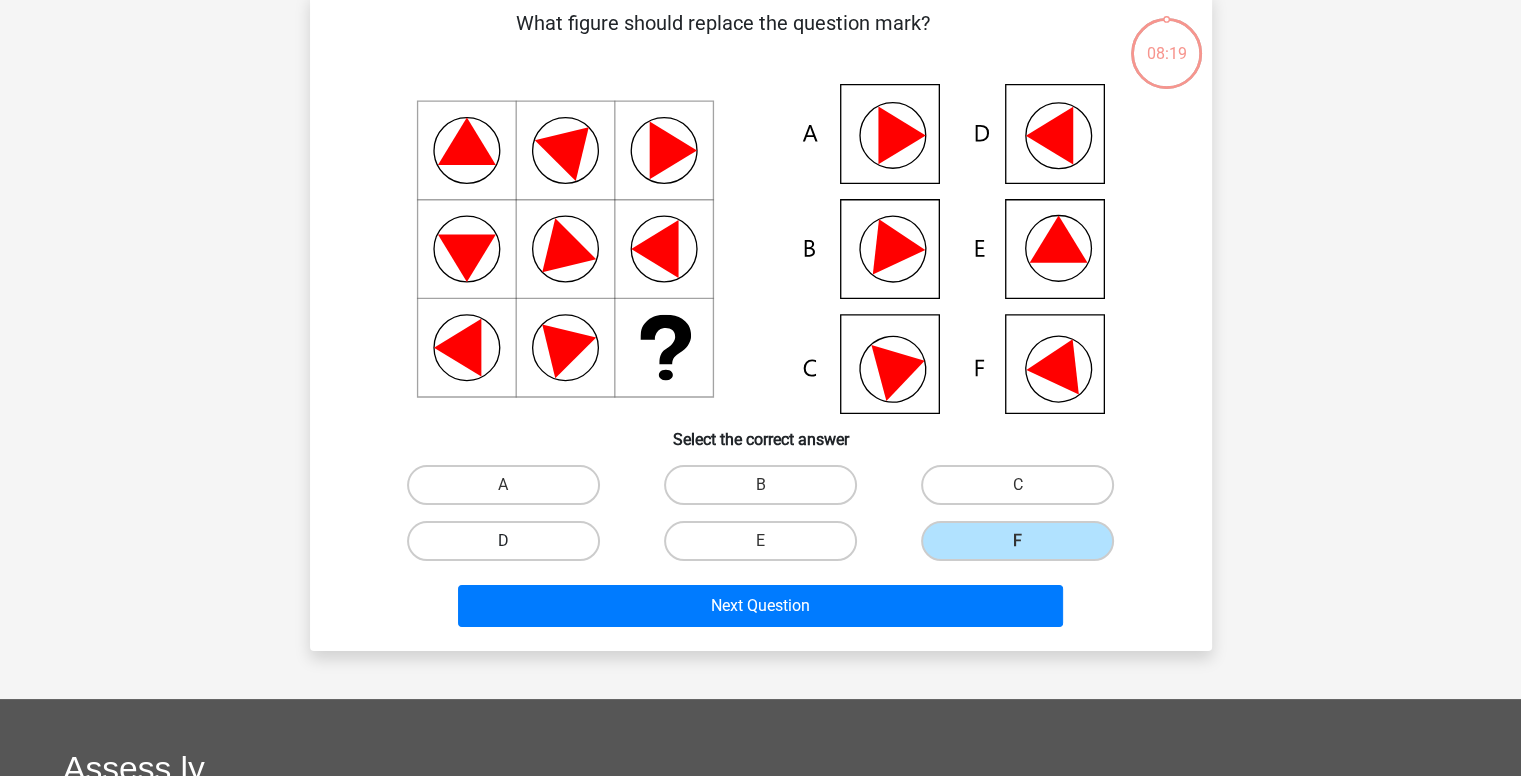 click on "D" at bounding box center [503, 541] 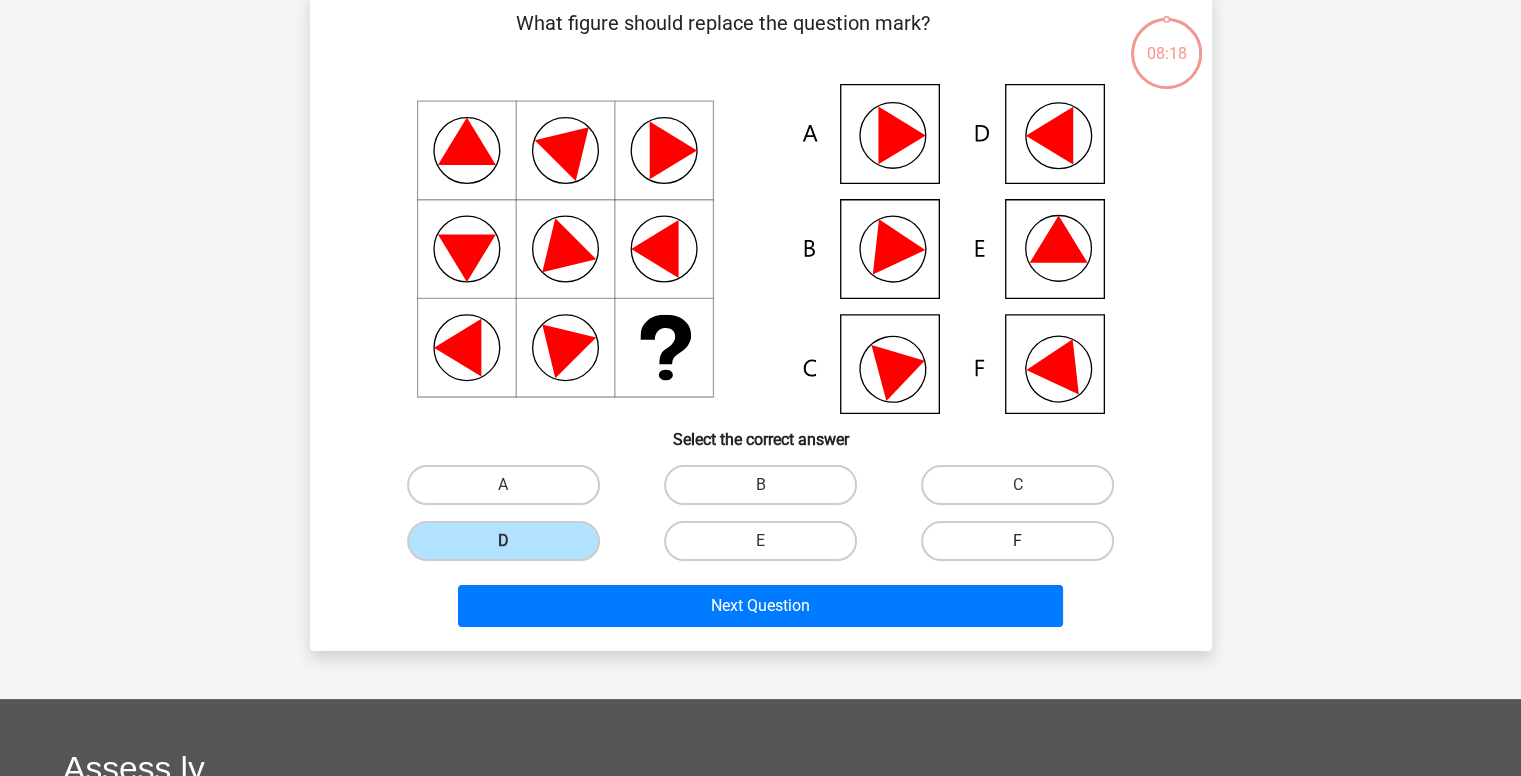 click on "F" at bounding box center (1017, 541) 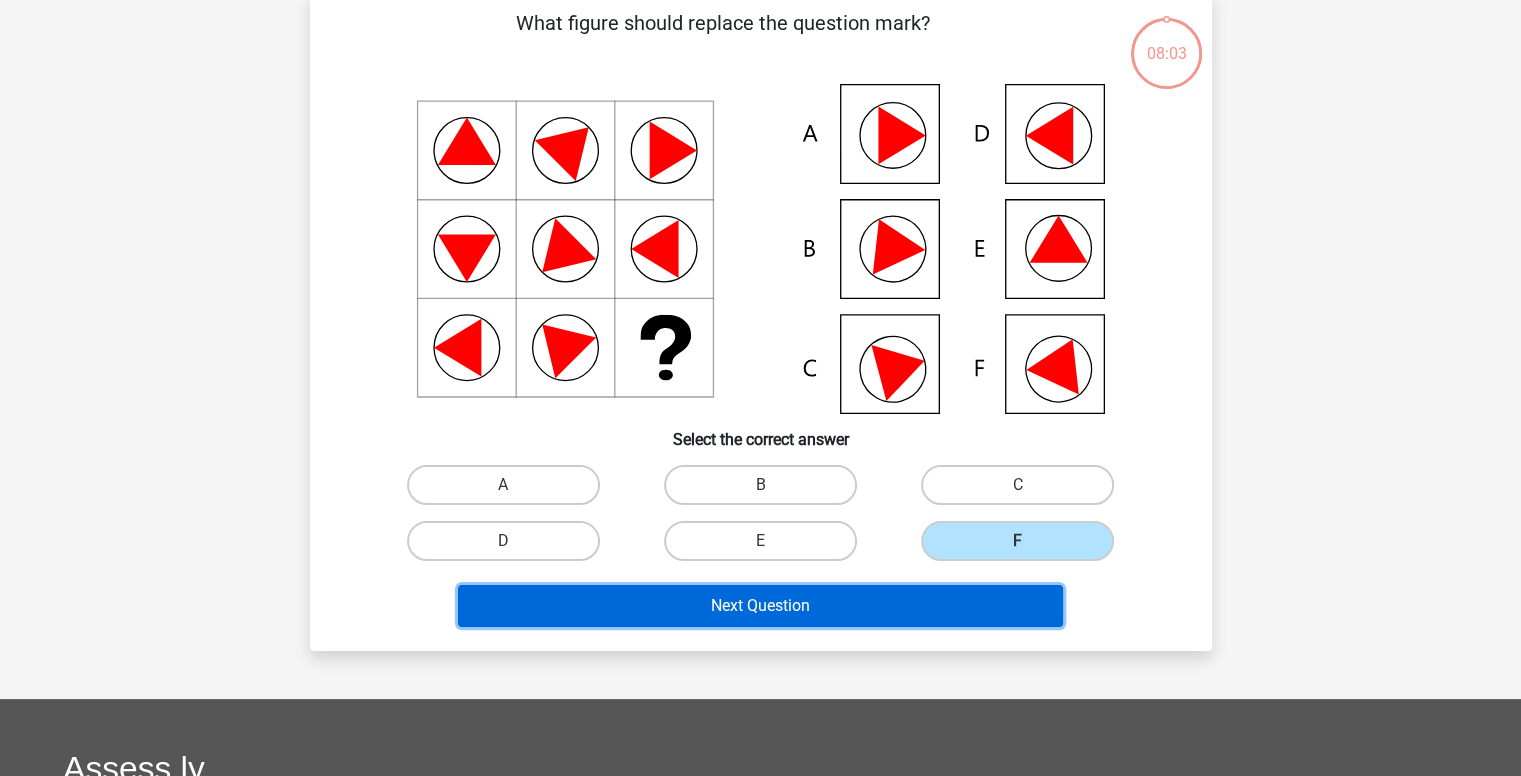 click on "Next Question" at bounding box center (760, 606) 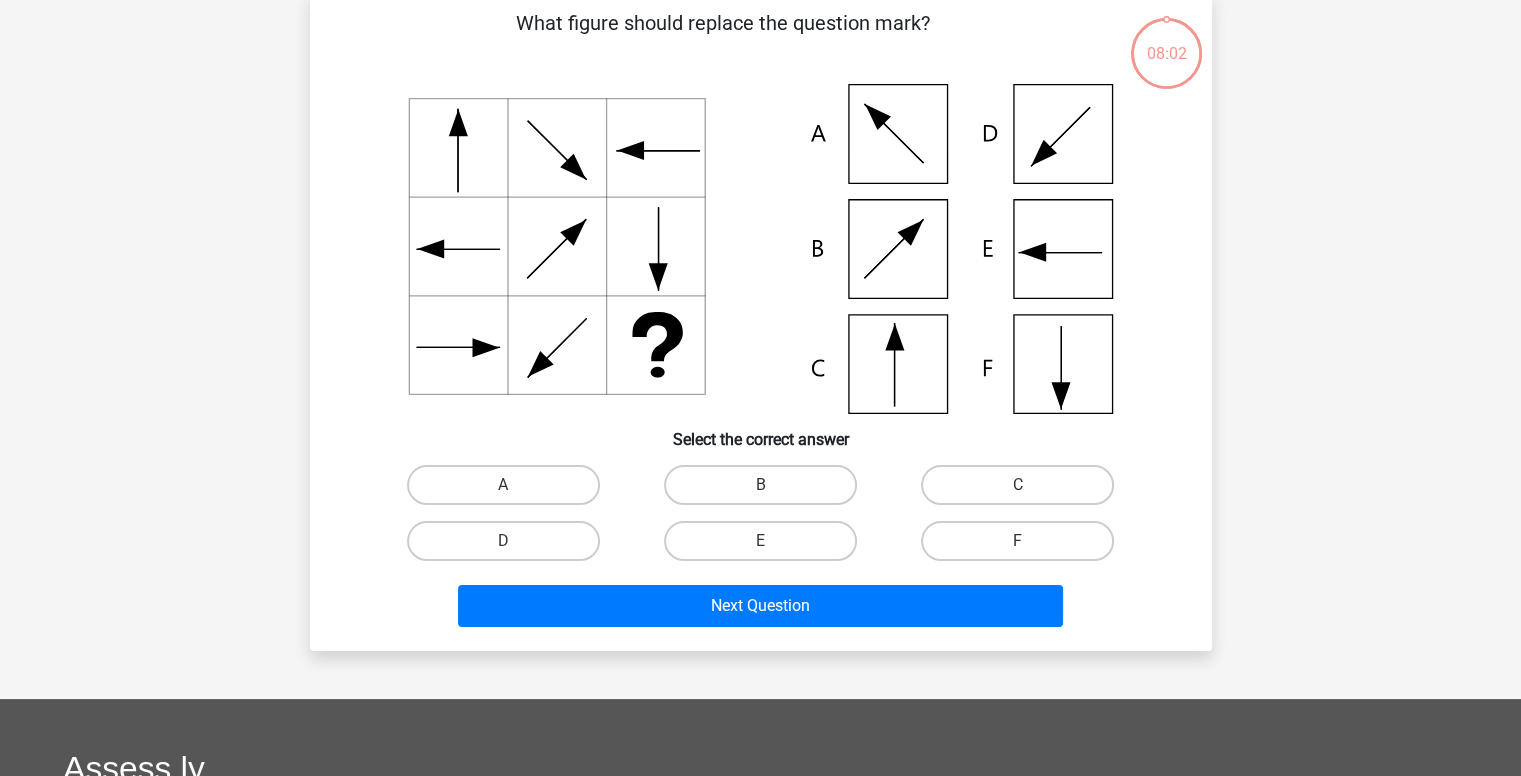 scroll, scrollTop: 99, scrollLeft: 0, axis: vertical 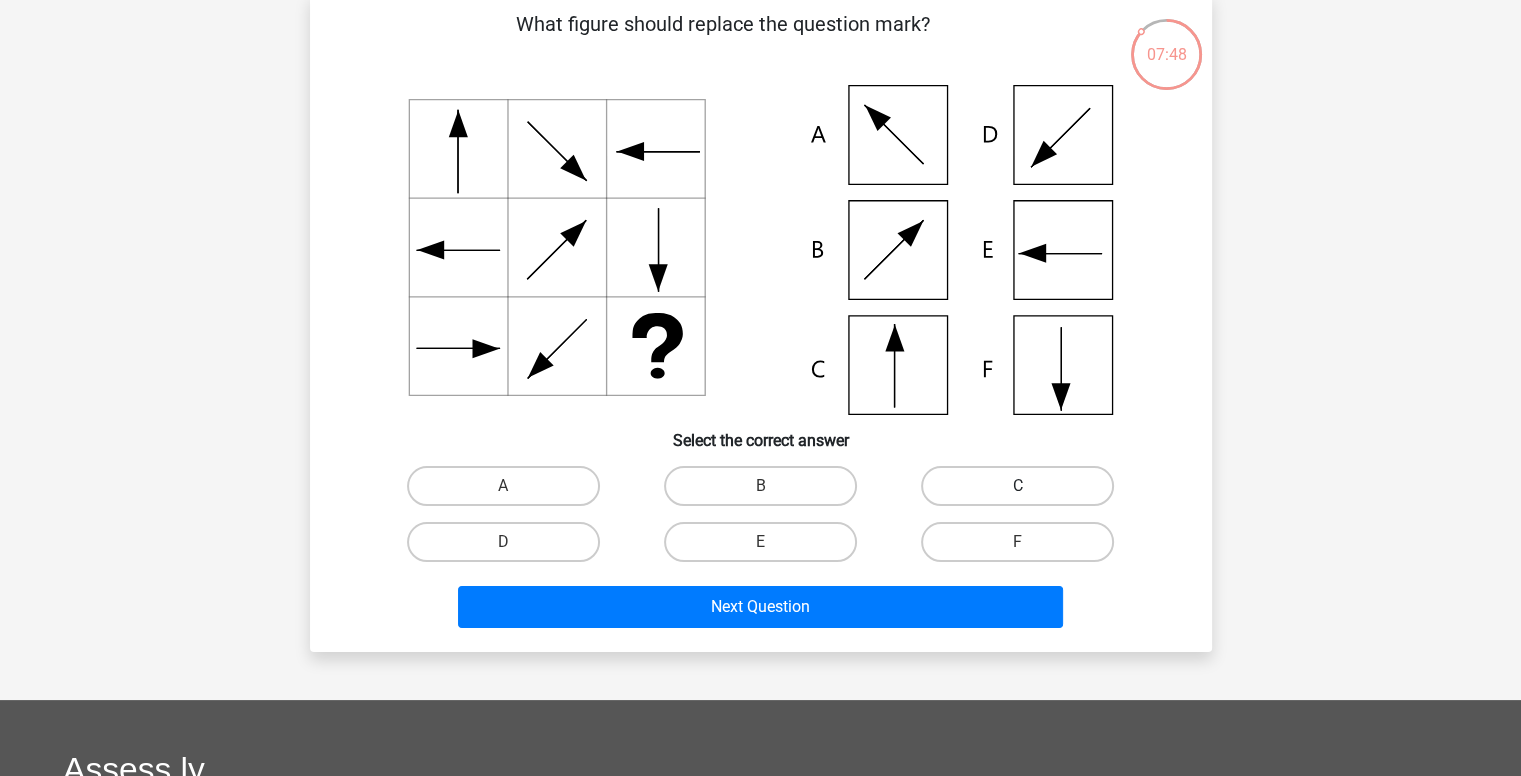click on "C" at bounding box center (1017, 486) 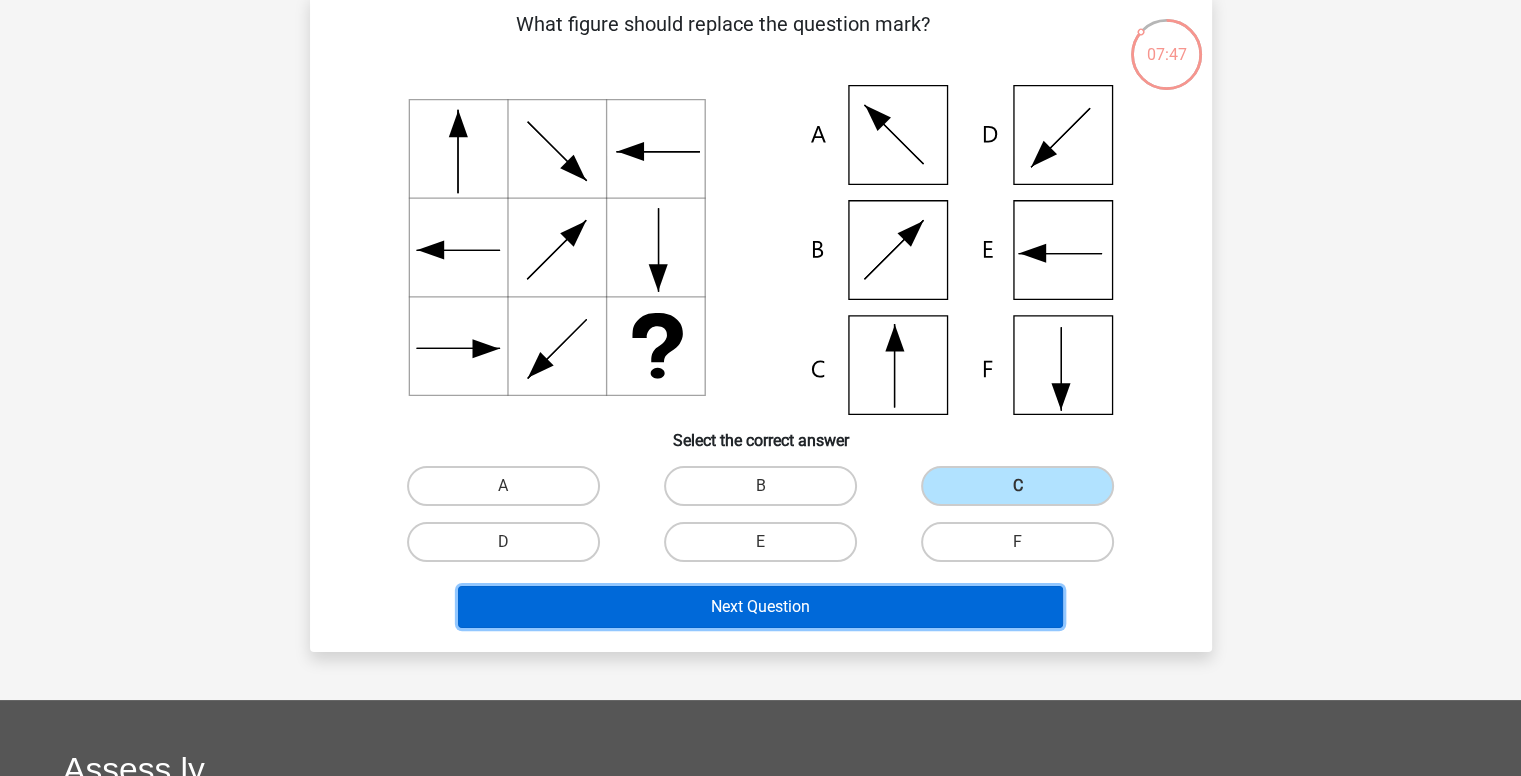 click on "Next Question" at bounding box center (760, 607) 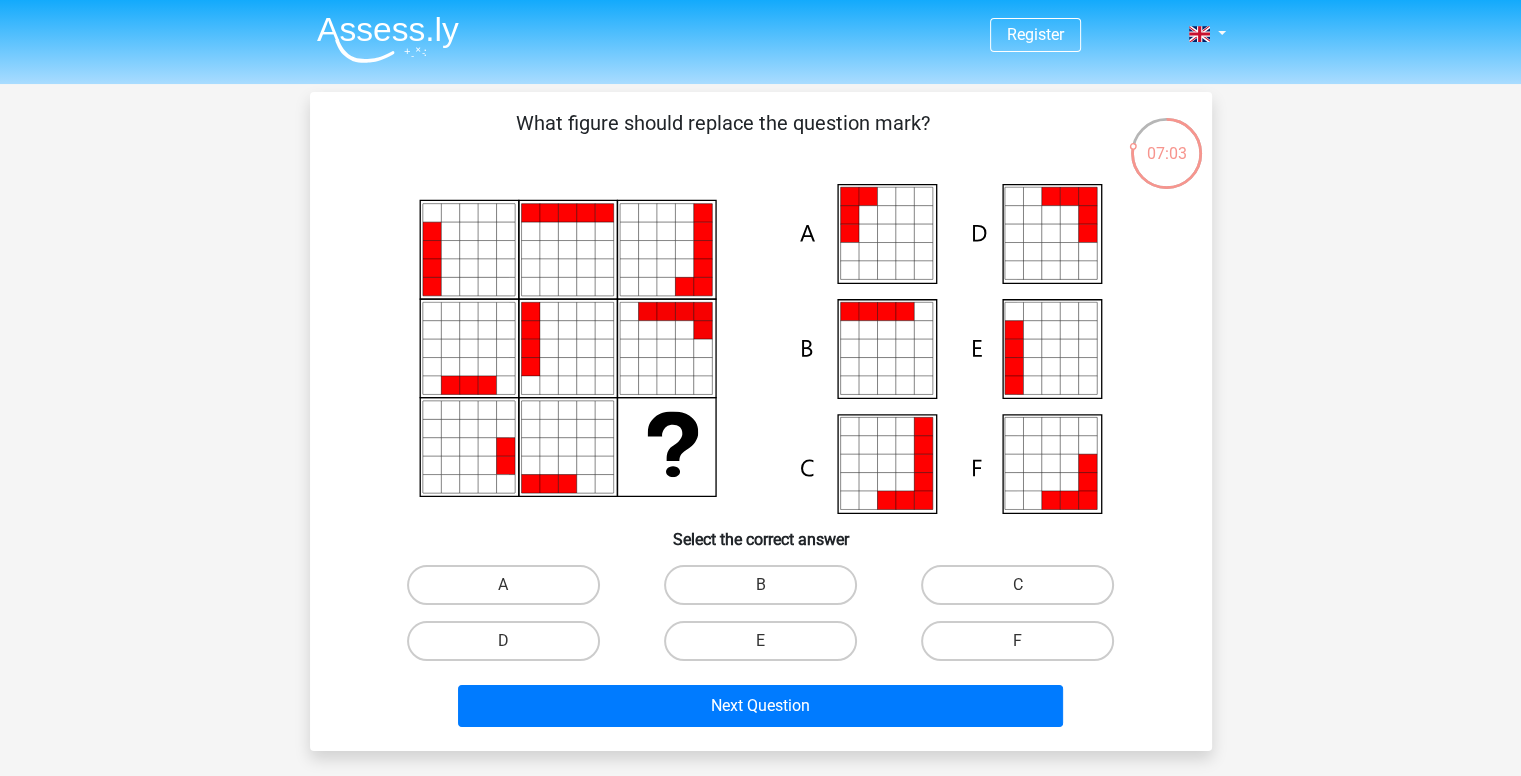 scroll, scrollTop: 0, scrollLeft: 0, axis: both 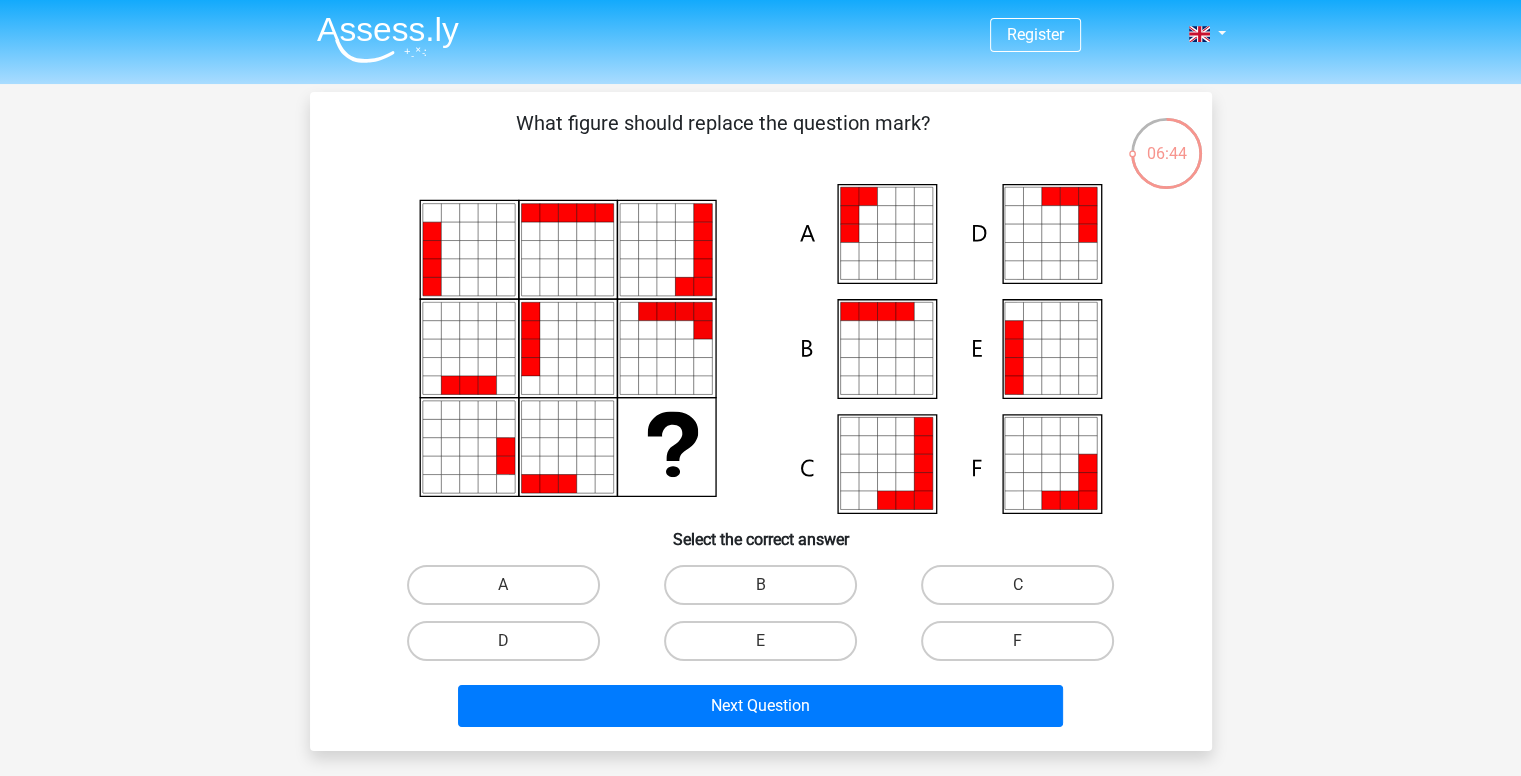 click 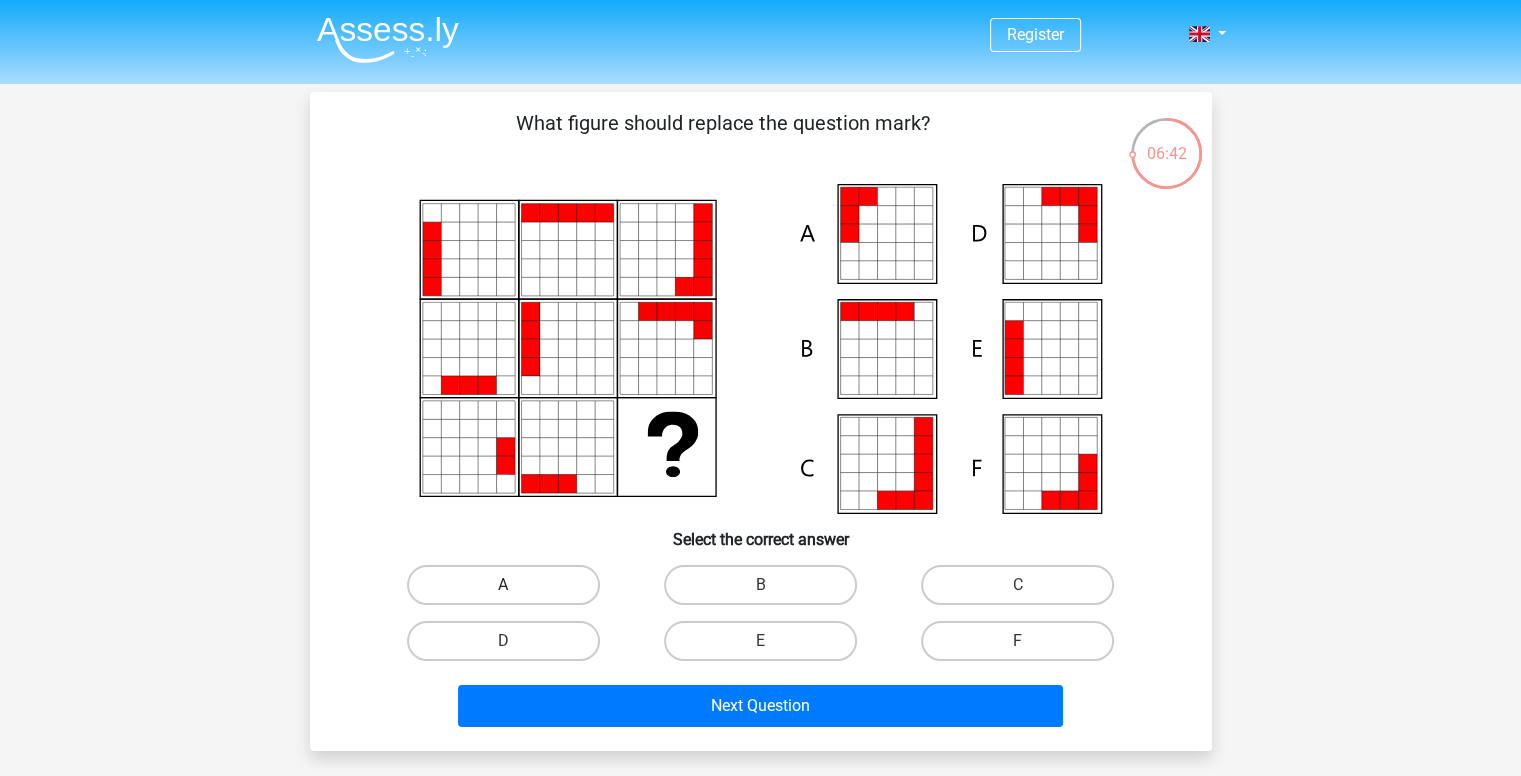 click on "A" at bounding box center (503, 585) 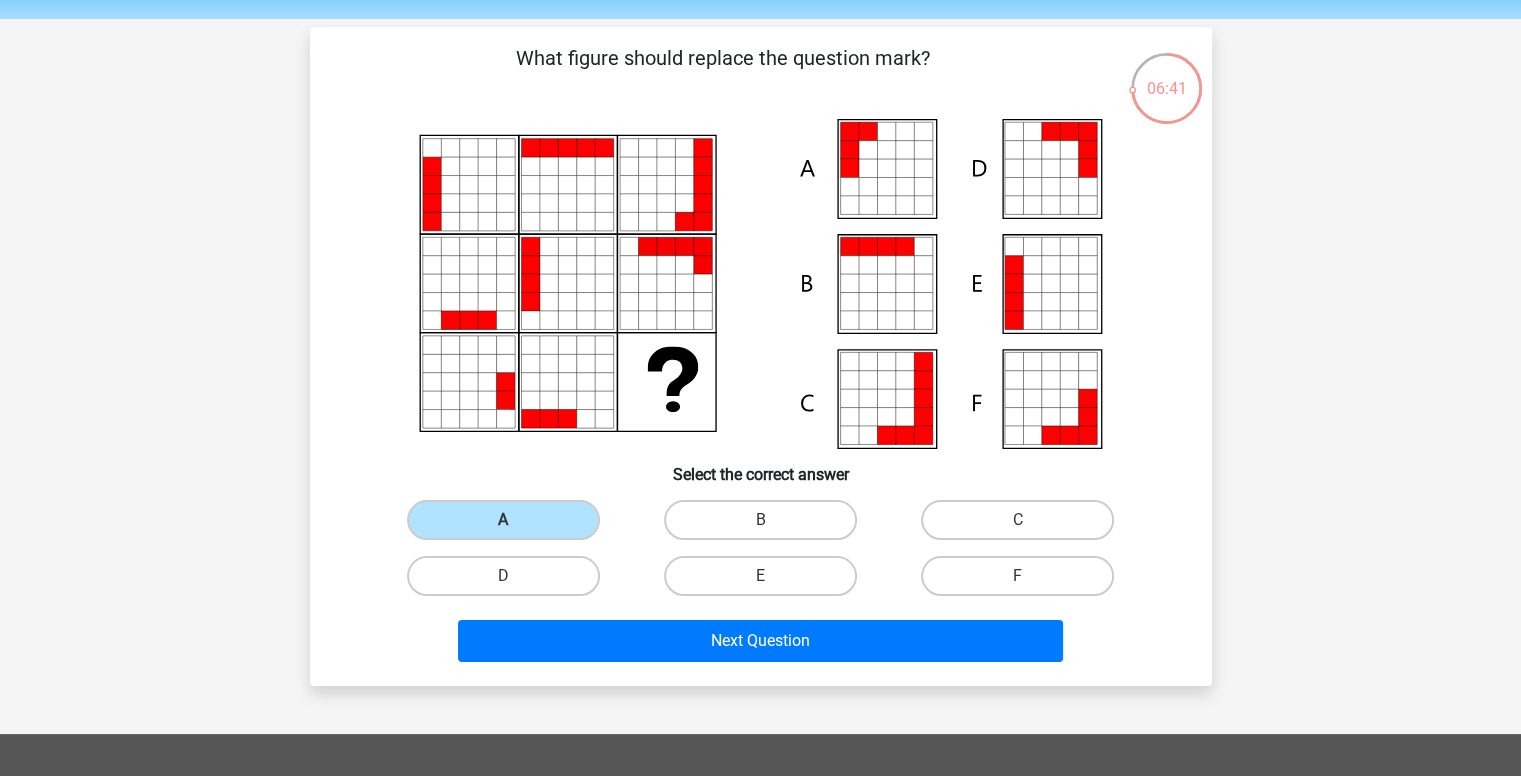 scroll, scrollTop: 100, scrollLeft: 0, axis: vertical 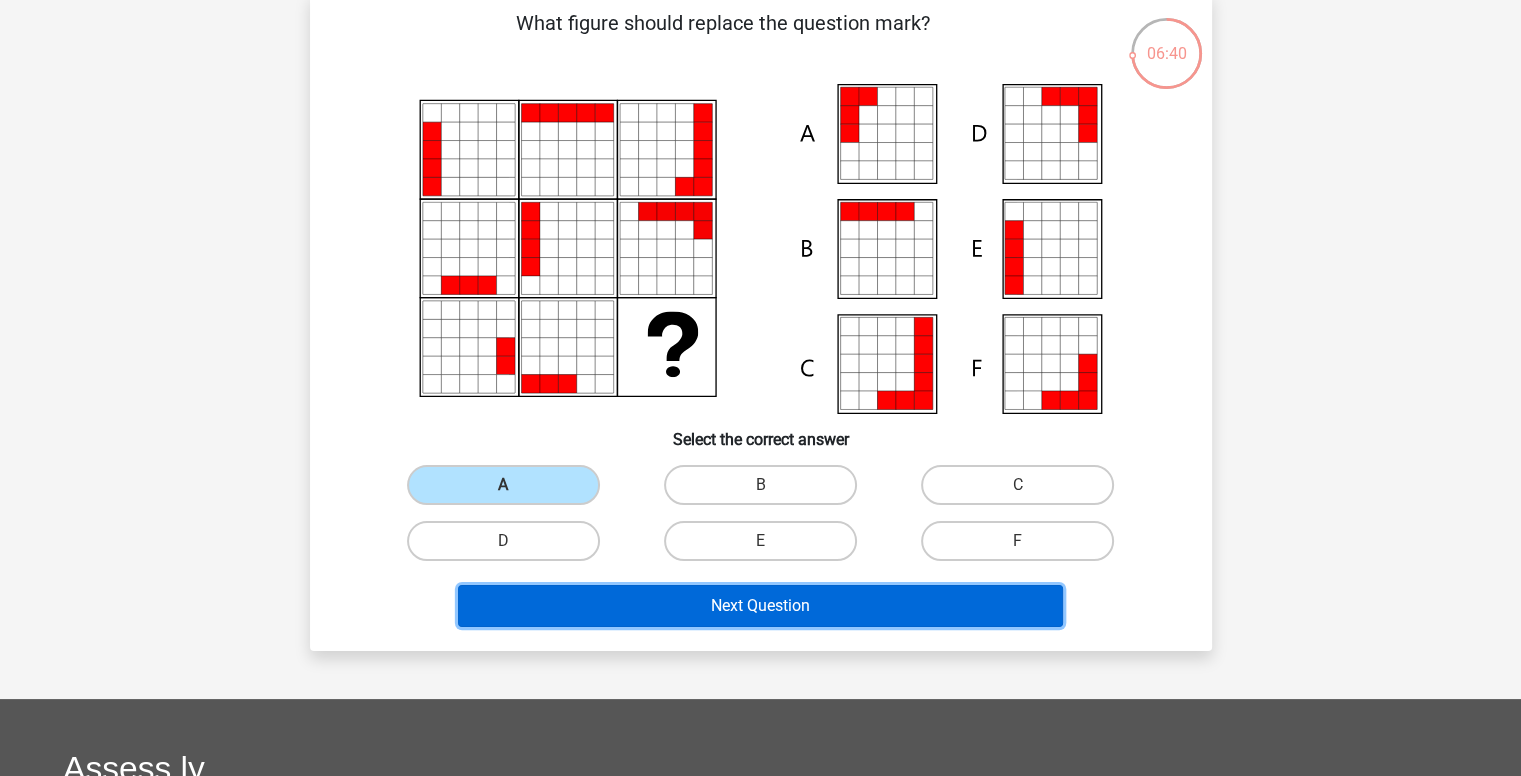 click on "Next Question" at bounding box center [760, 606] 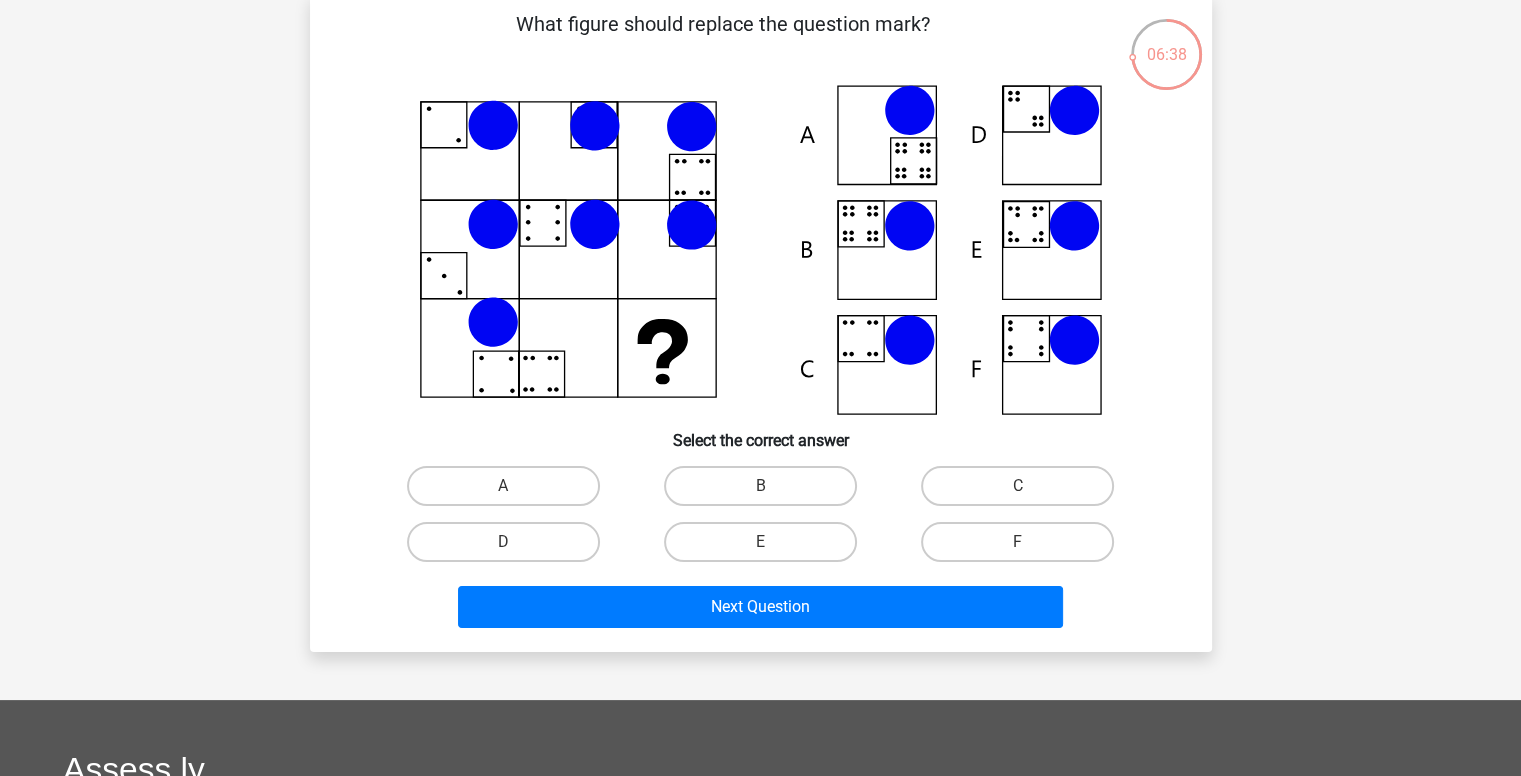 scroll, scrollTop: 0, scrollLeft: 0, axis: both 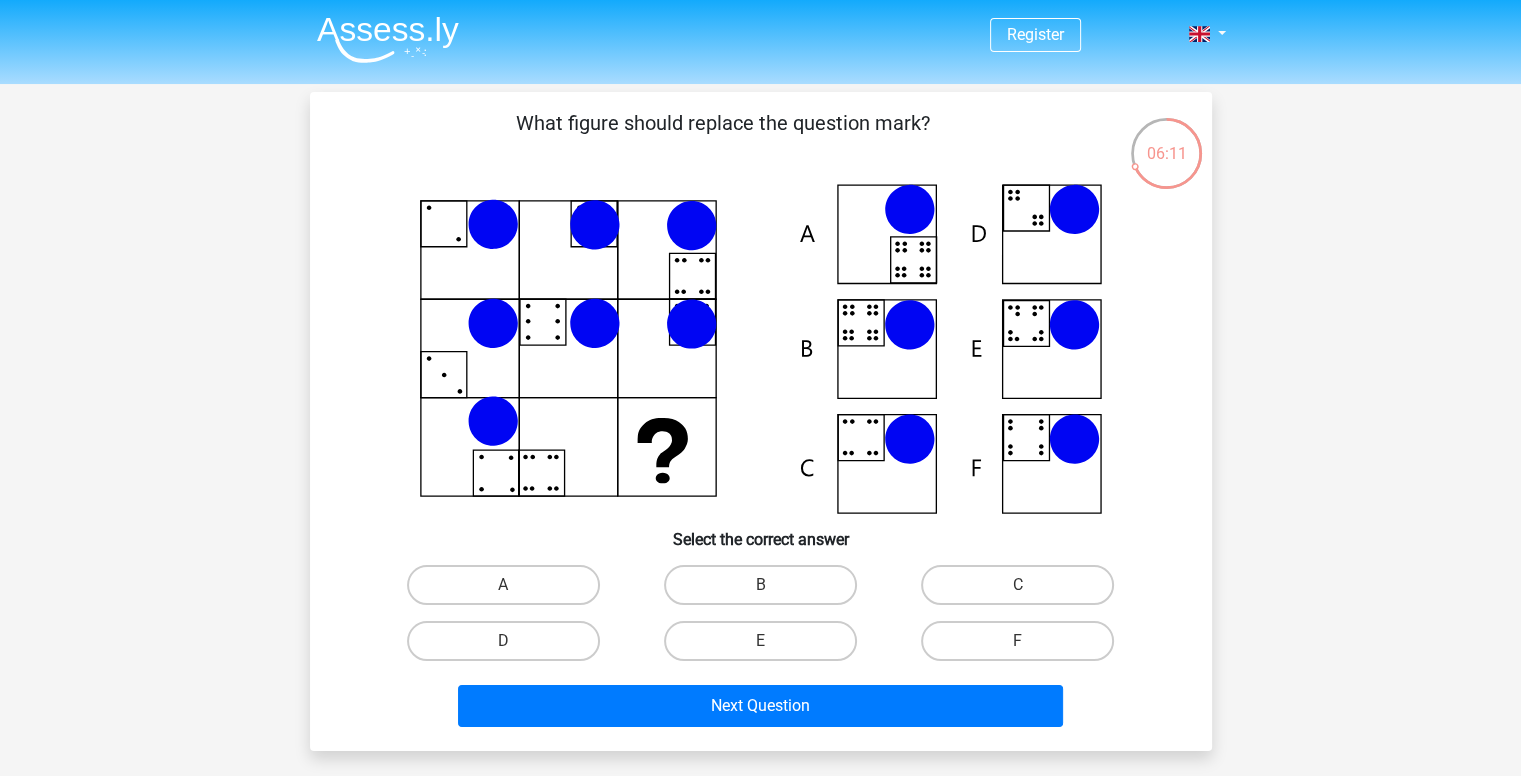 drag, startPoint x: 690, startPoint y: 339, endPoint x: 716, endPoint y: 335, distance: 26.305893 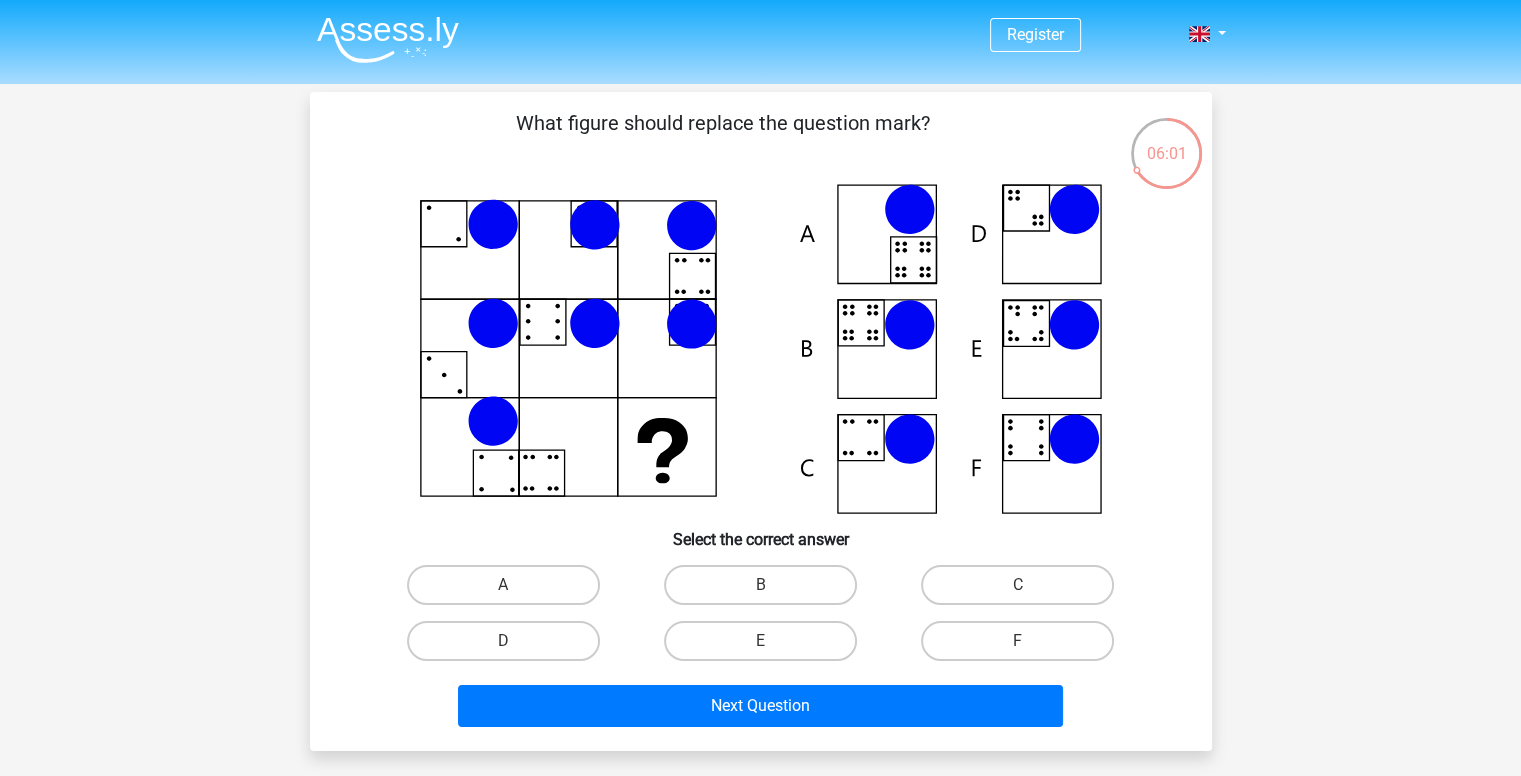 click 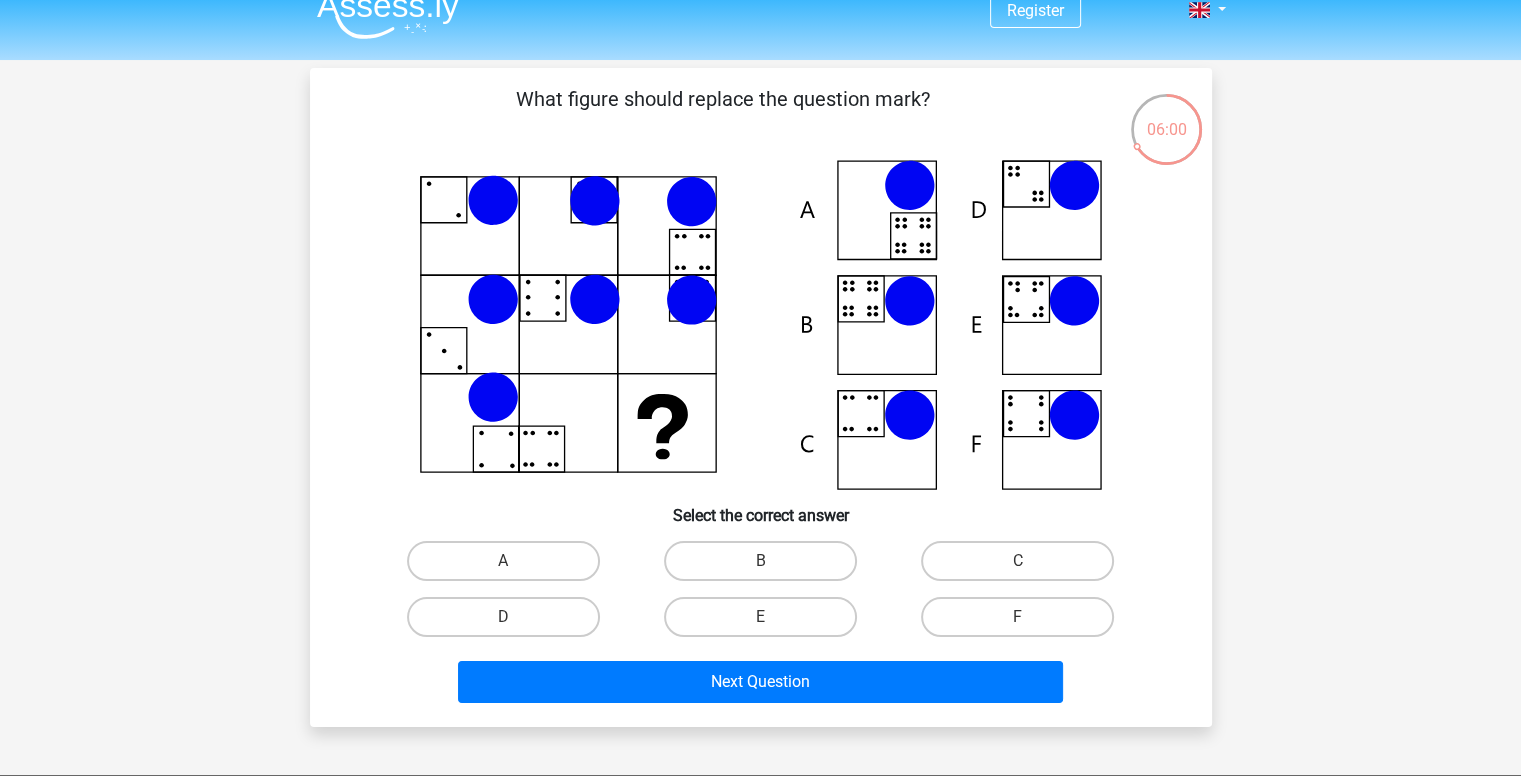 scroll, scrollTop: 100, scrollLeft: 0, axis: vertical 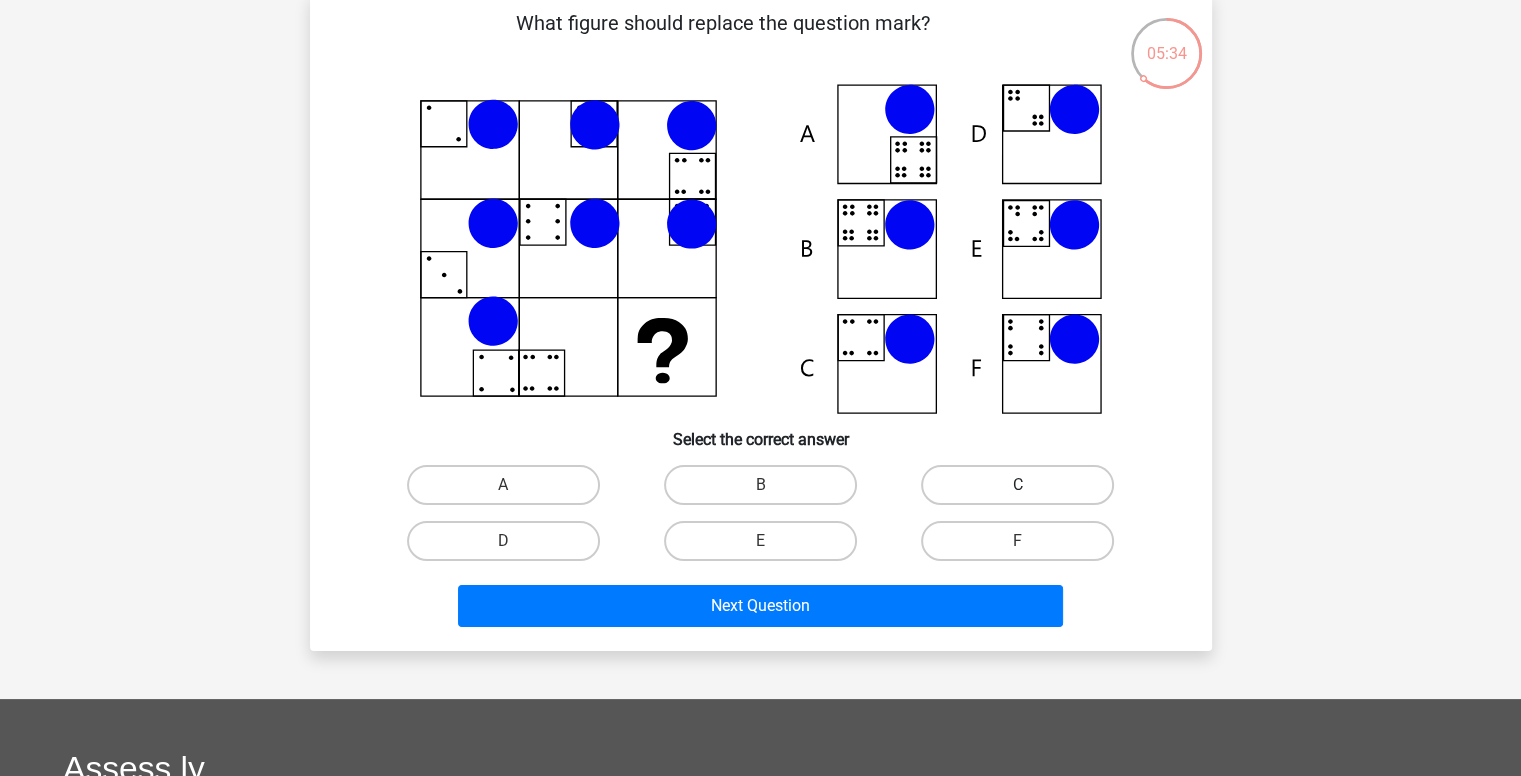 click on "C" at bounding box center (1017, 485) 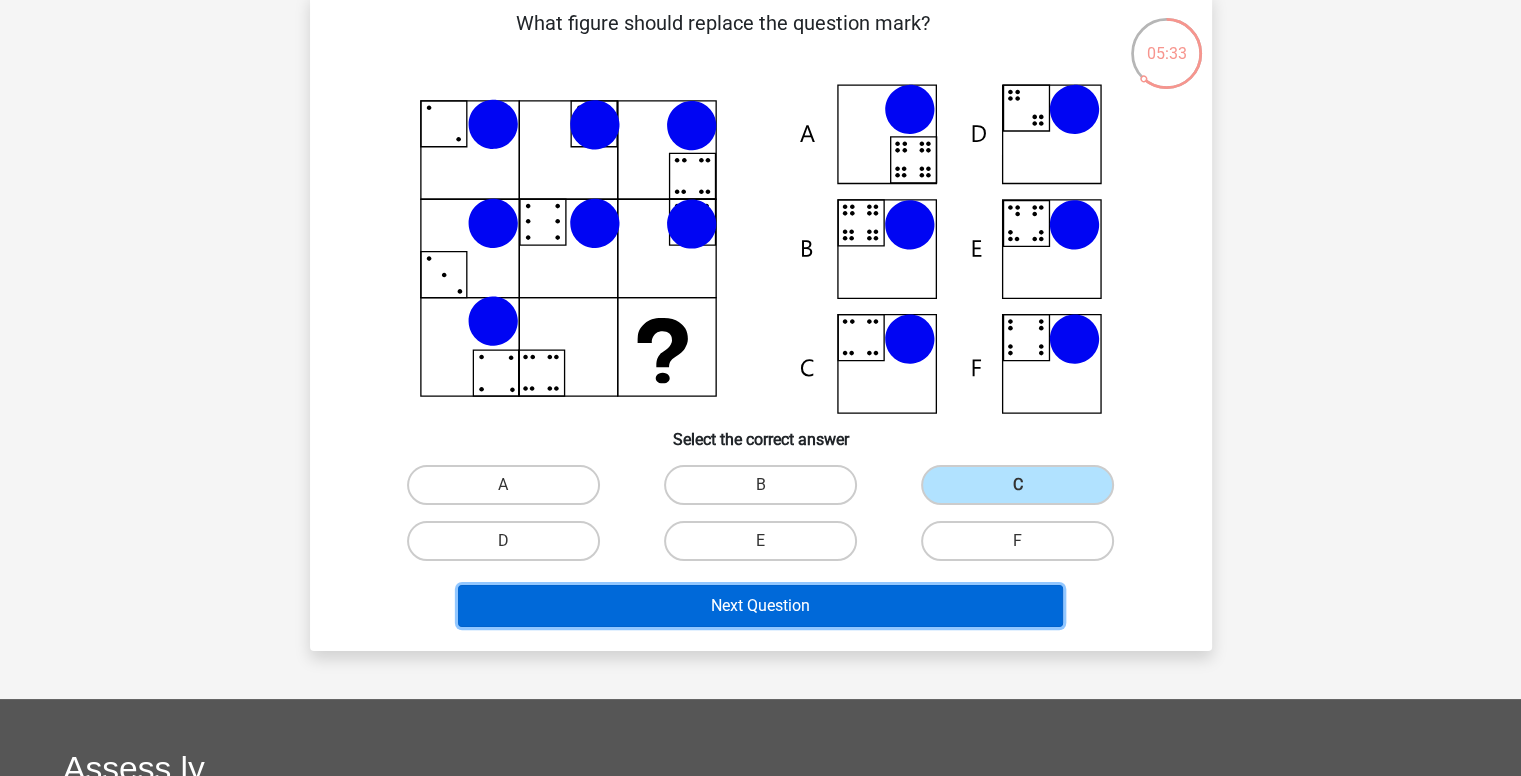 click on "Next Question" at bounding box center (760, 606) 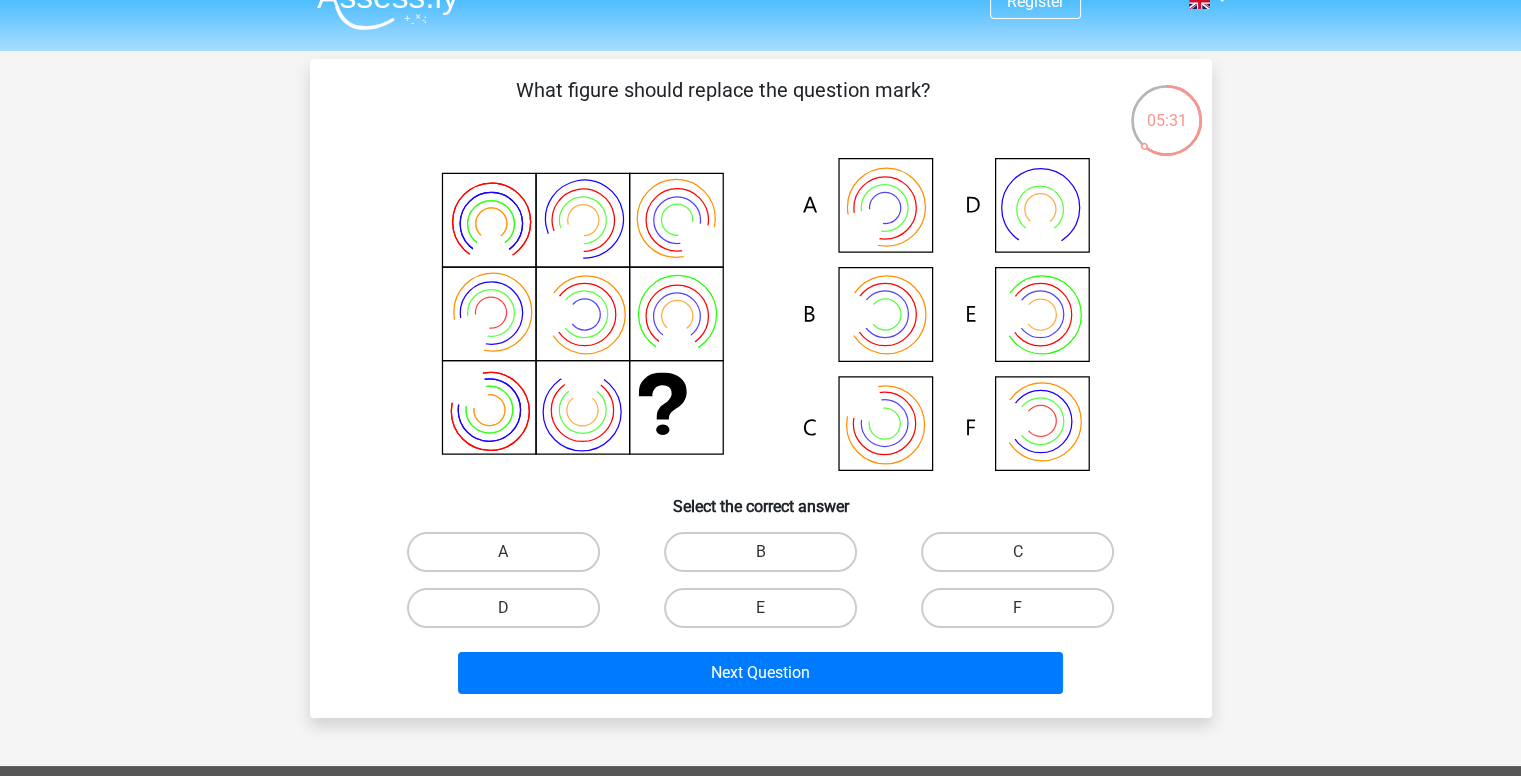 scroll, scrollTop: 0, scrollLeft: 0, axis: both 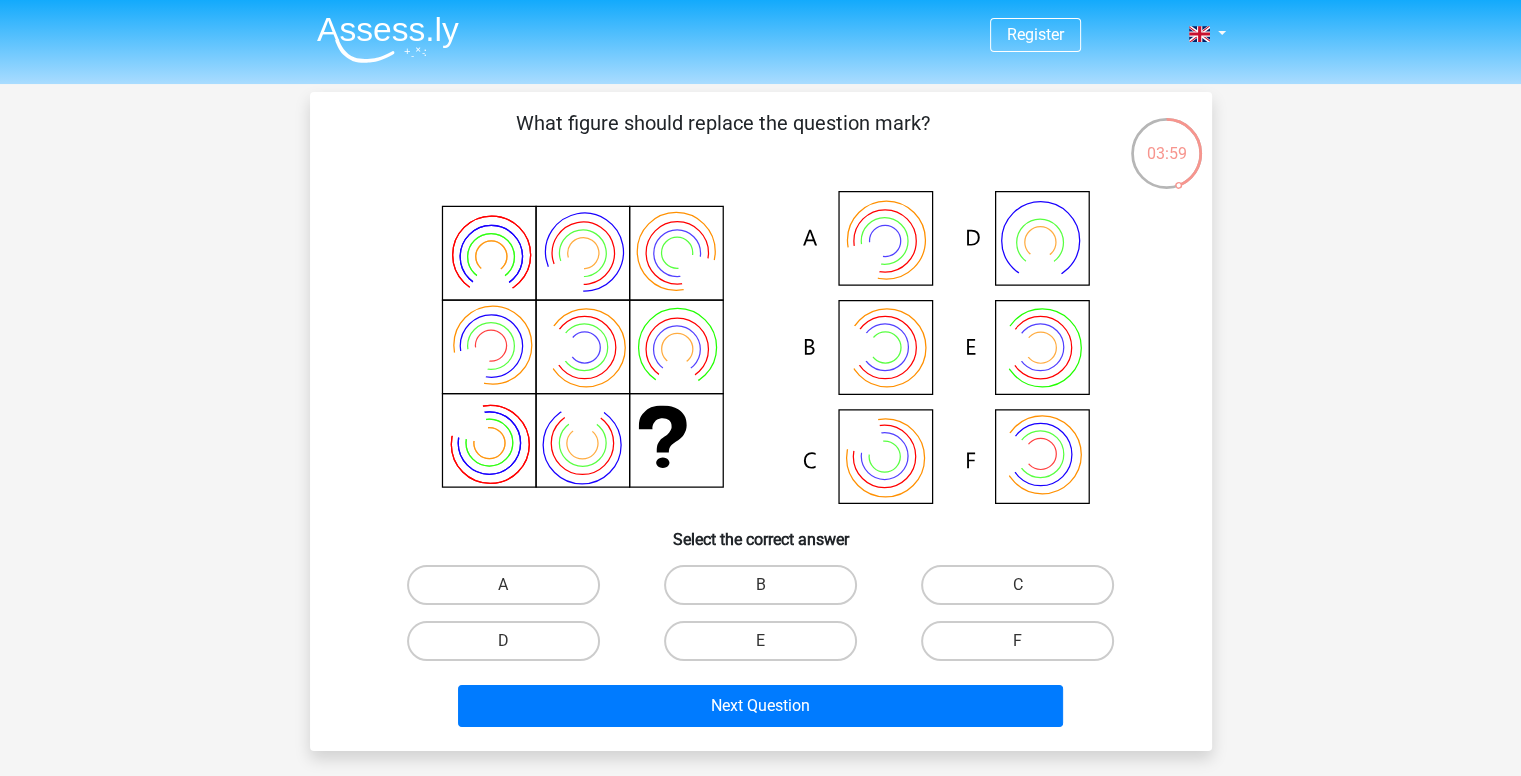 click 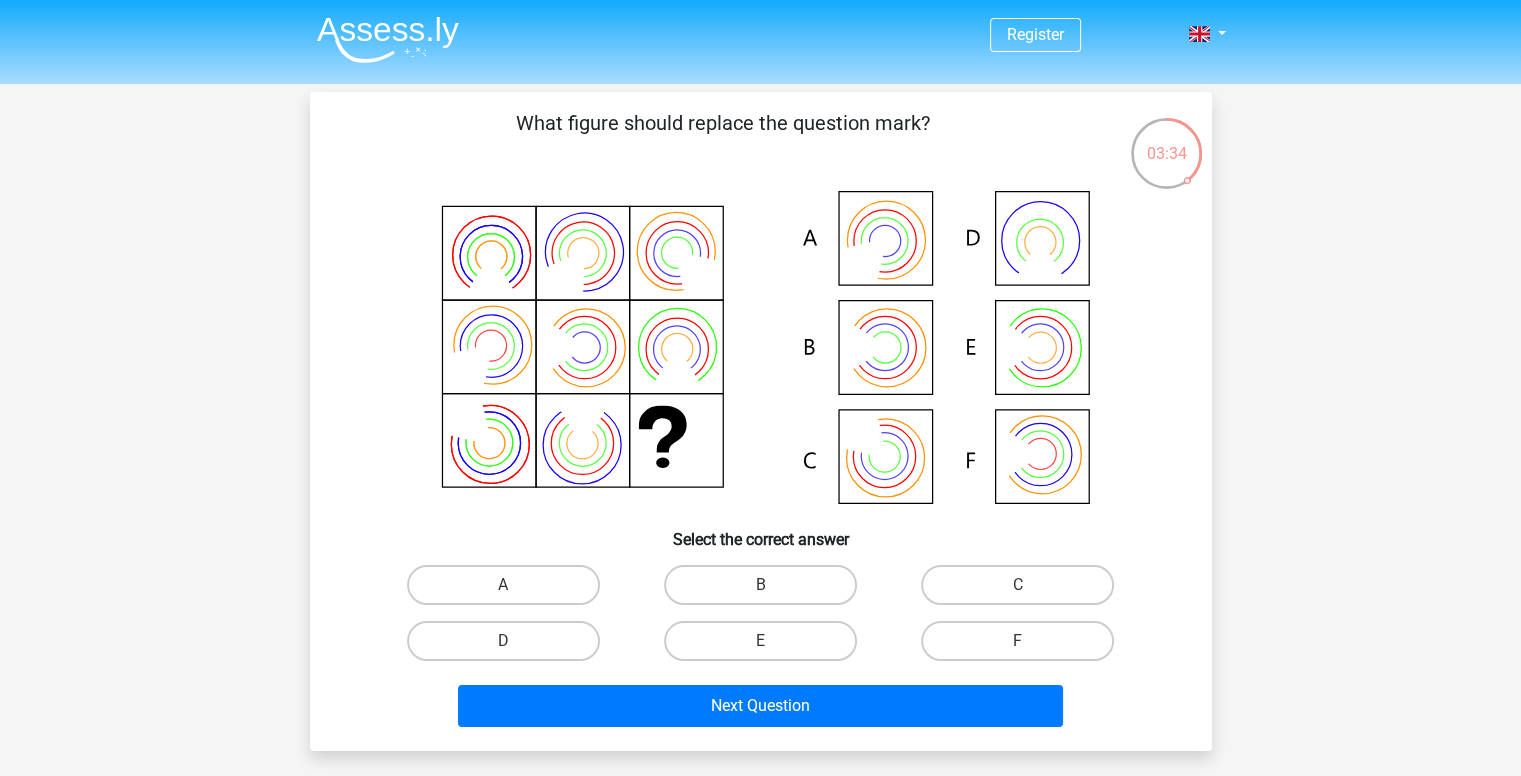 click 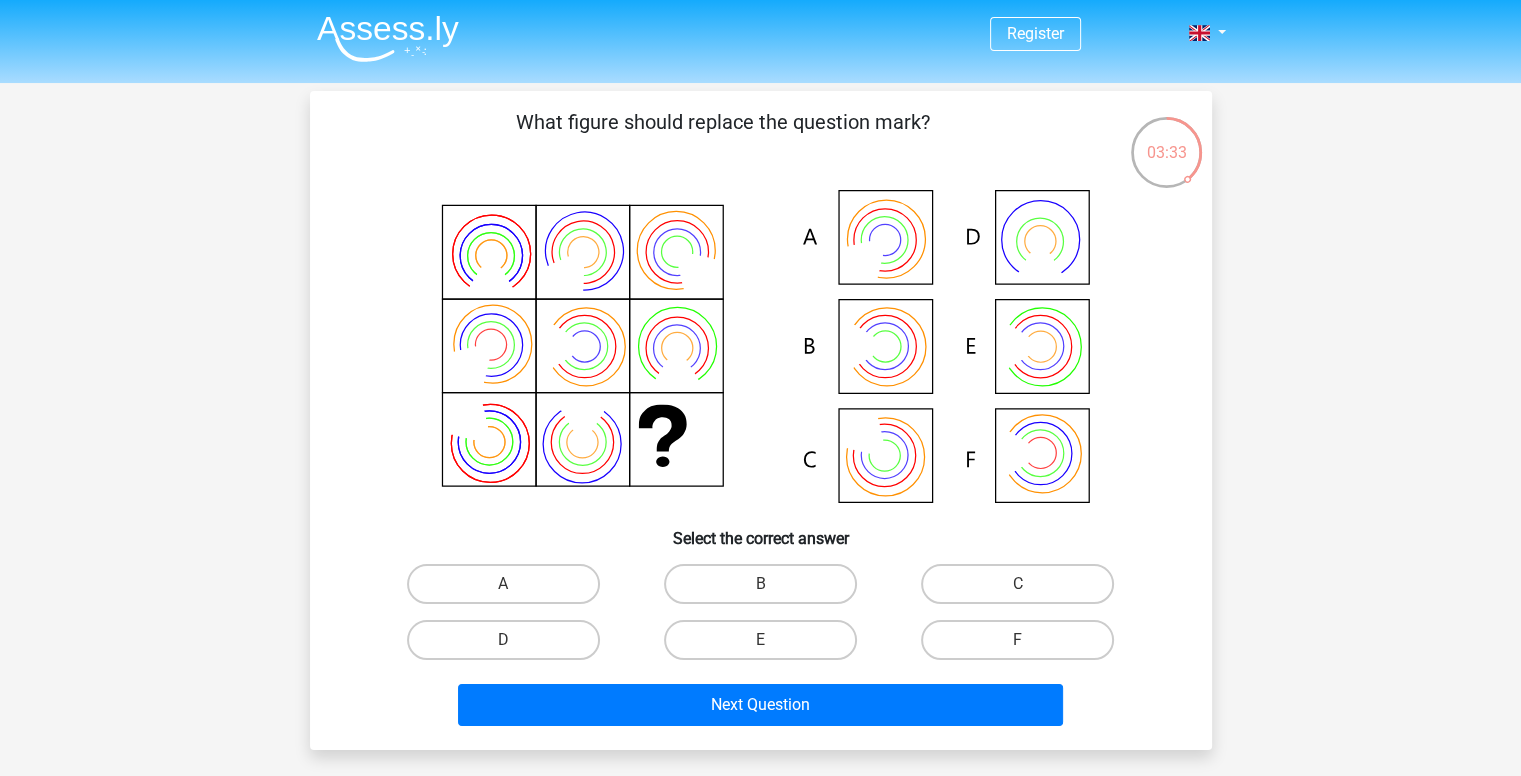 scroll, scrollTop: 100, scrollLeft: 0, axis: vertical 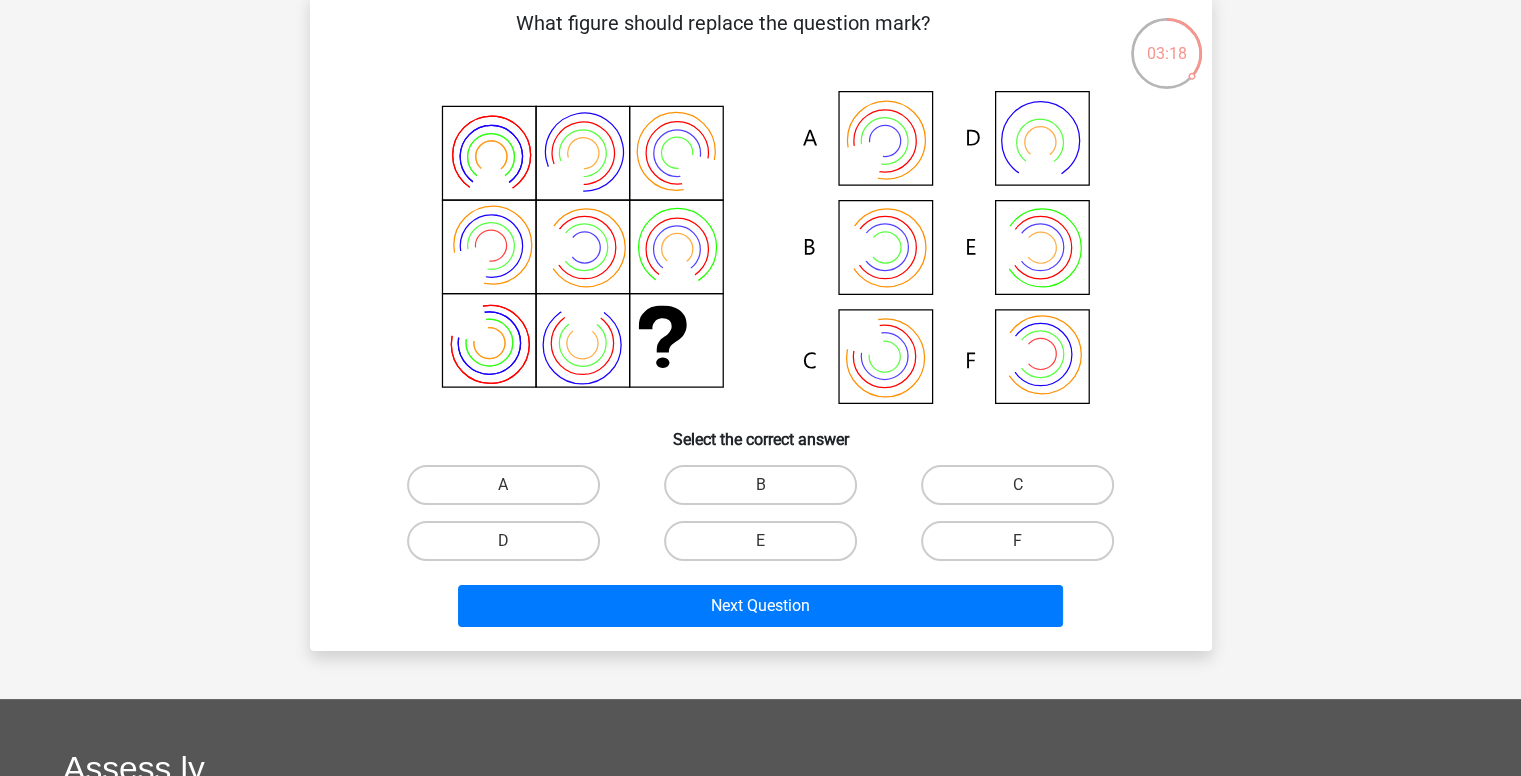 click on "E" at bounding box center (766, 547) 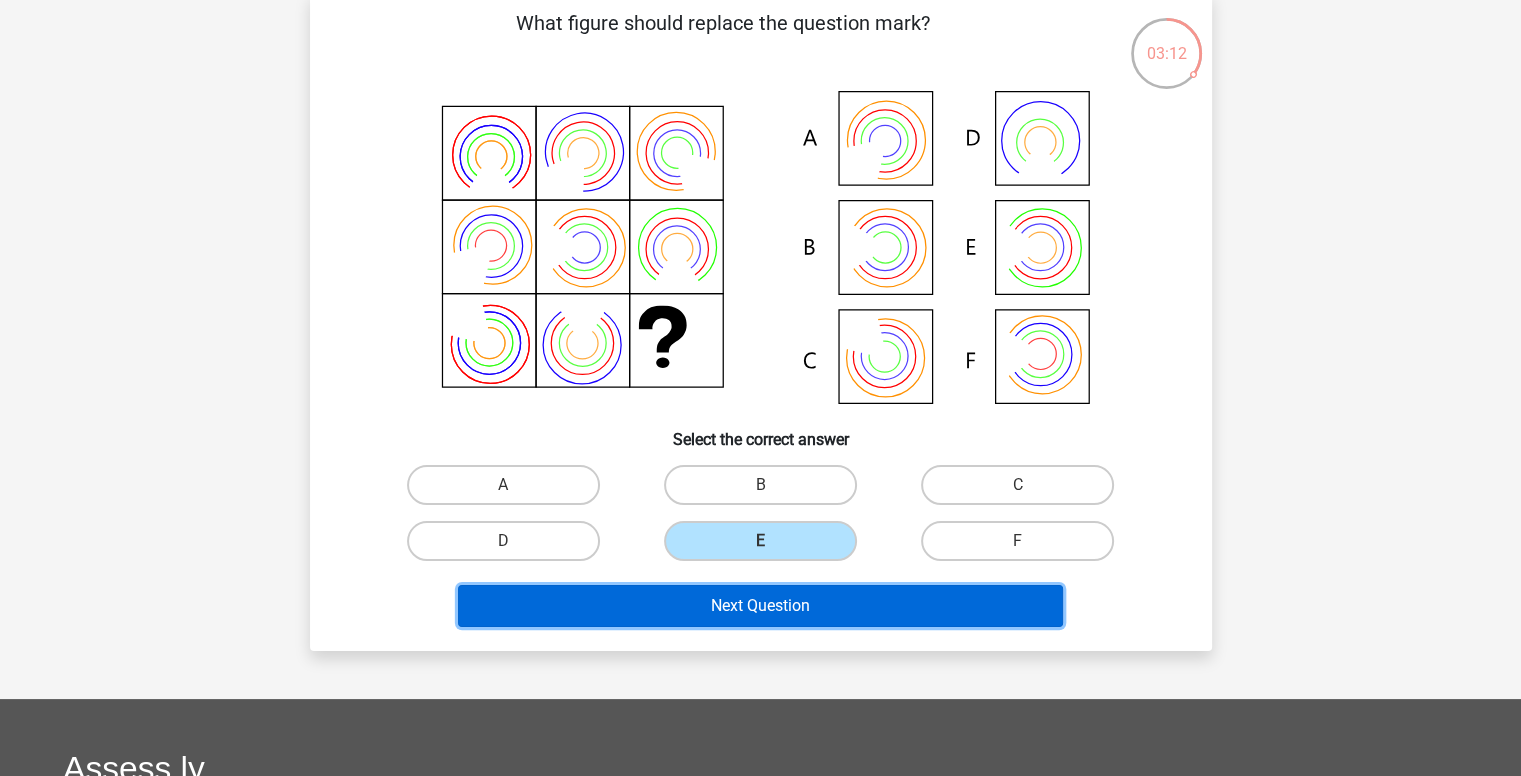 click on "Next Question" at bounding box center (760, 606) 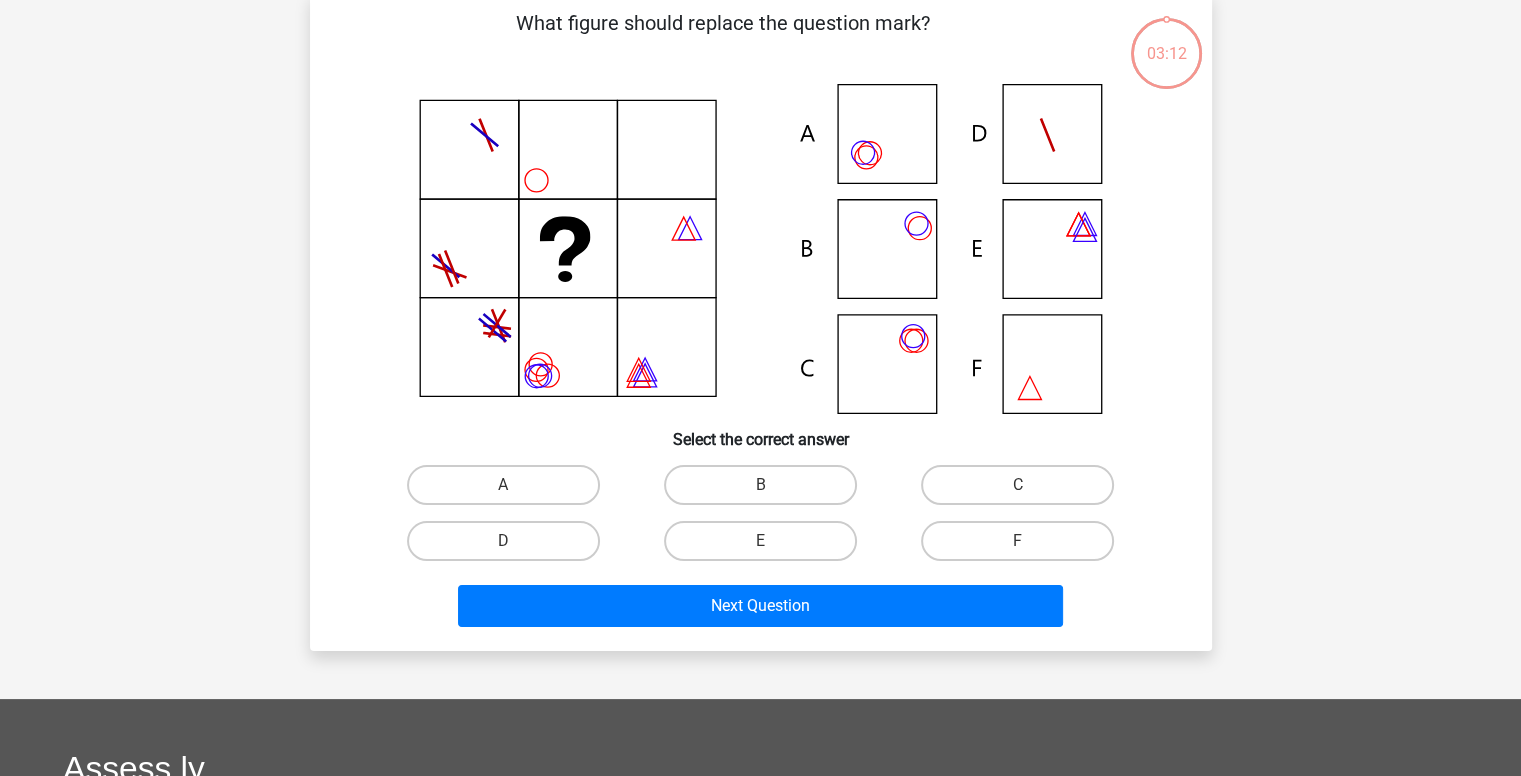 scroll, scrollTop: 99, scrollLeft: 0, axis: vertical 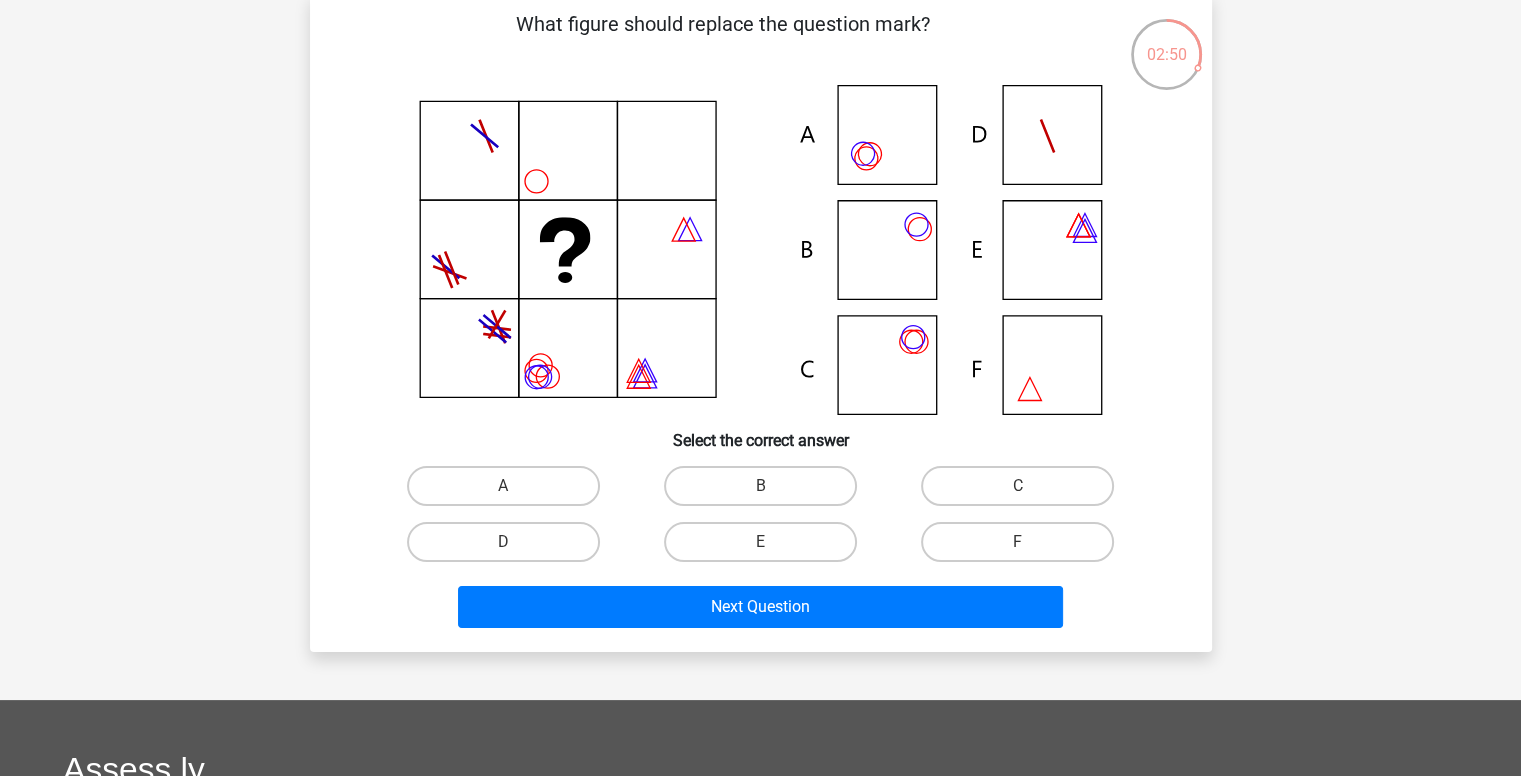 click 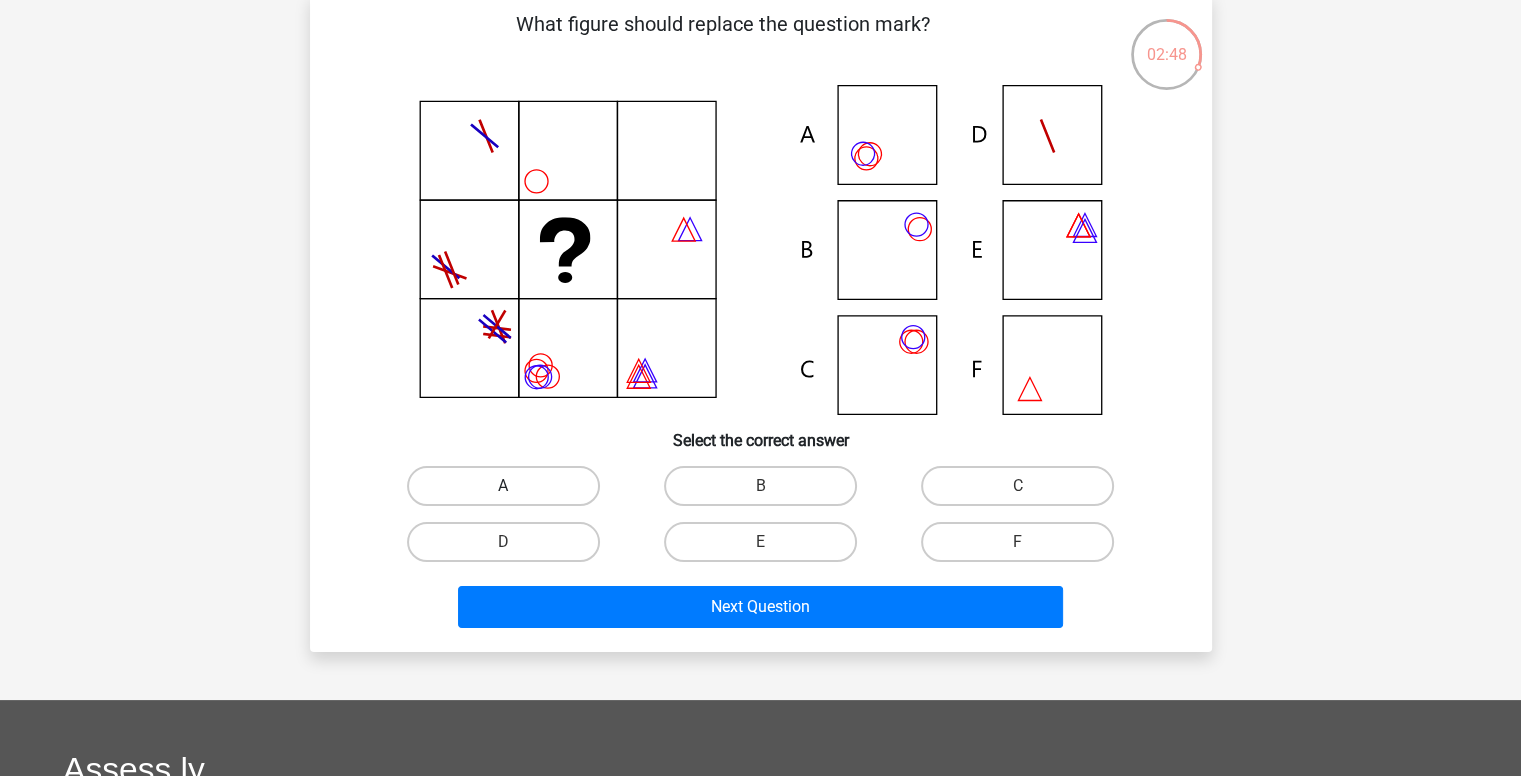 click on "A" at bounding box center (503, 486) 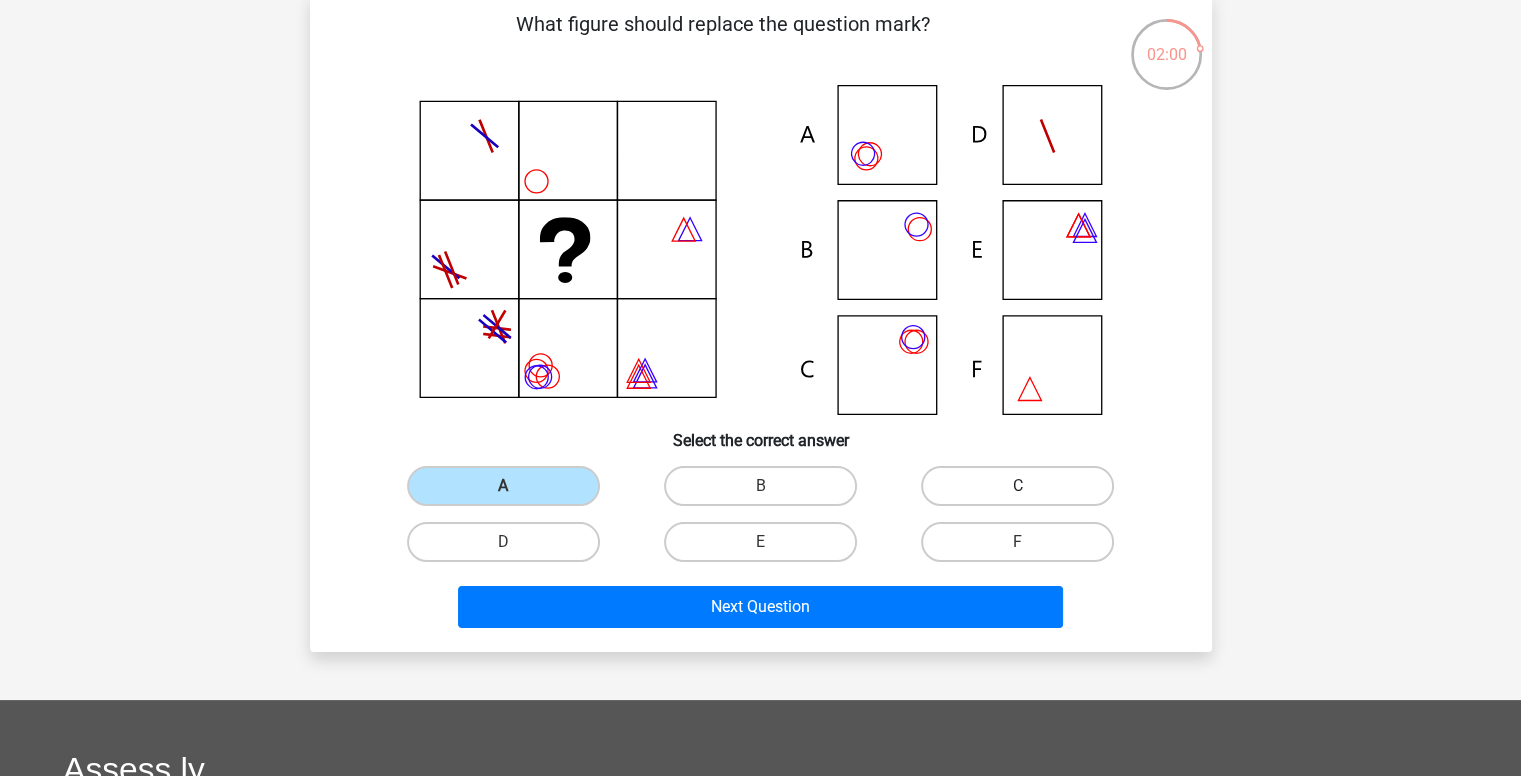 click on "C" at bounding box center [1017, 486] 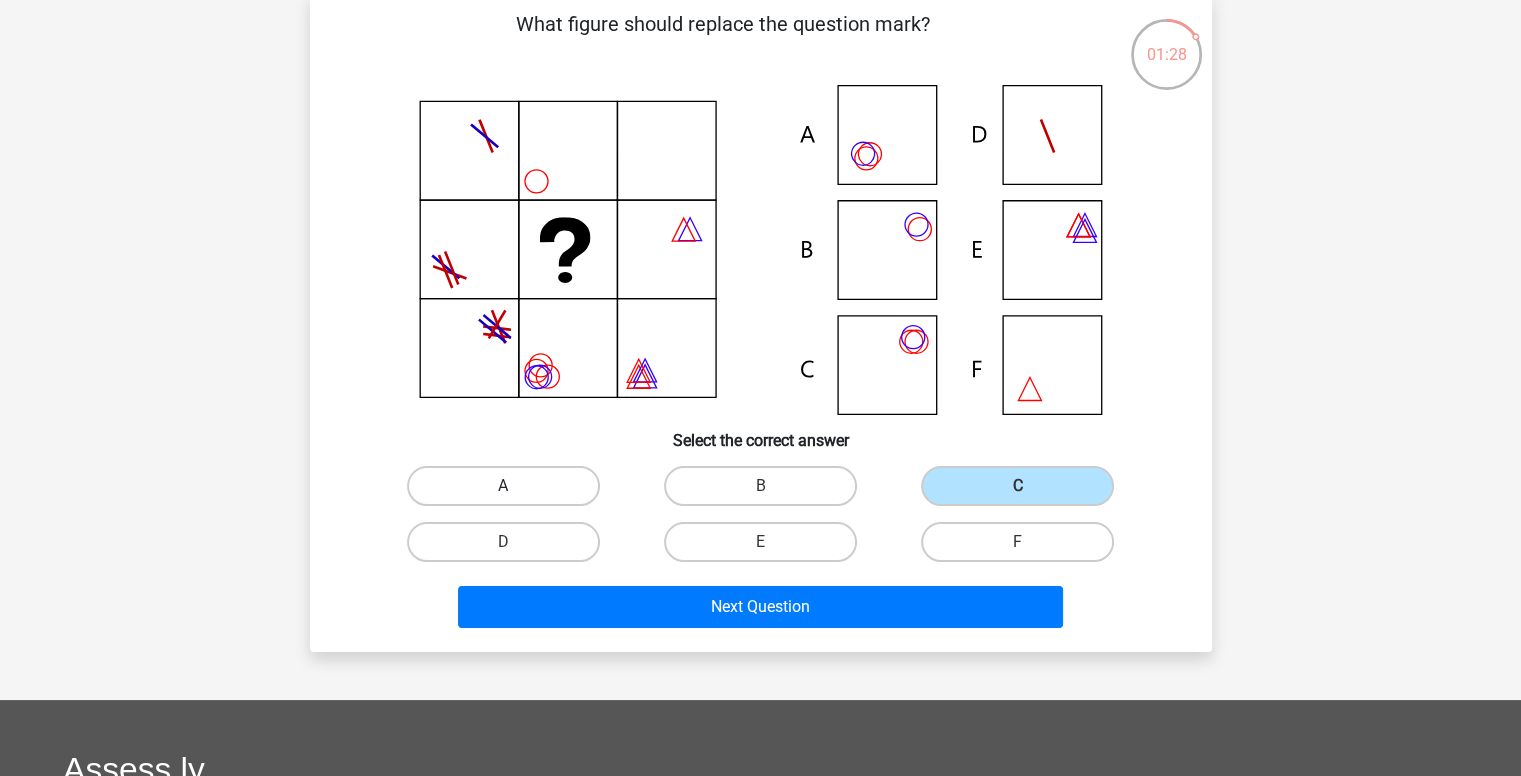 click on "A" at bounding box center (503, 486) 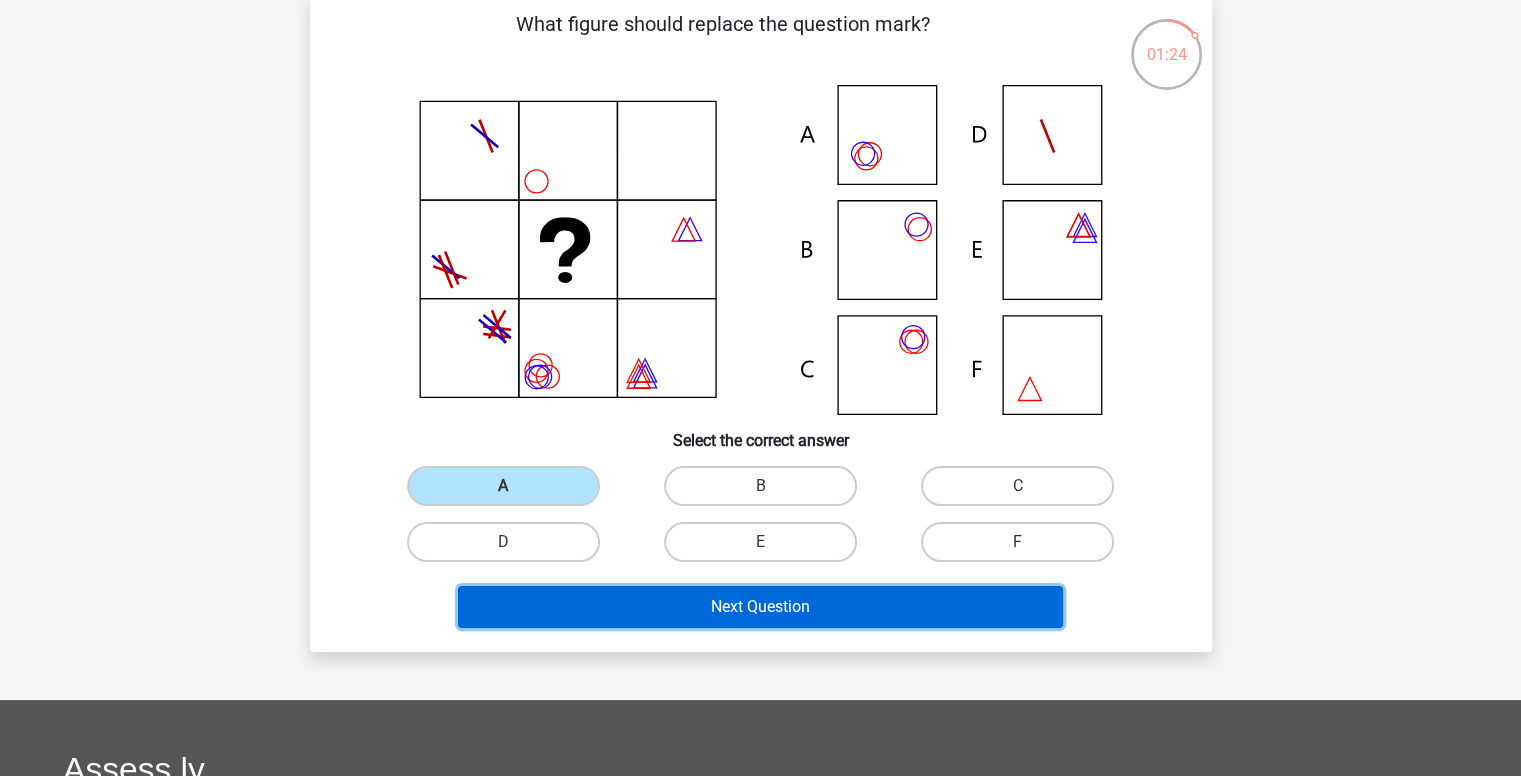 click on "Next Question" at bounding box center (760, 607) 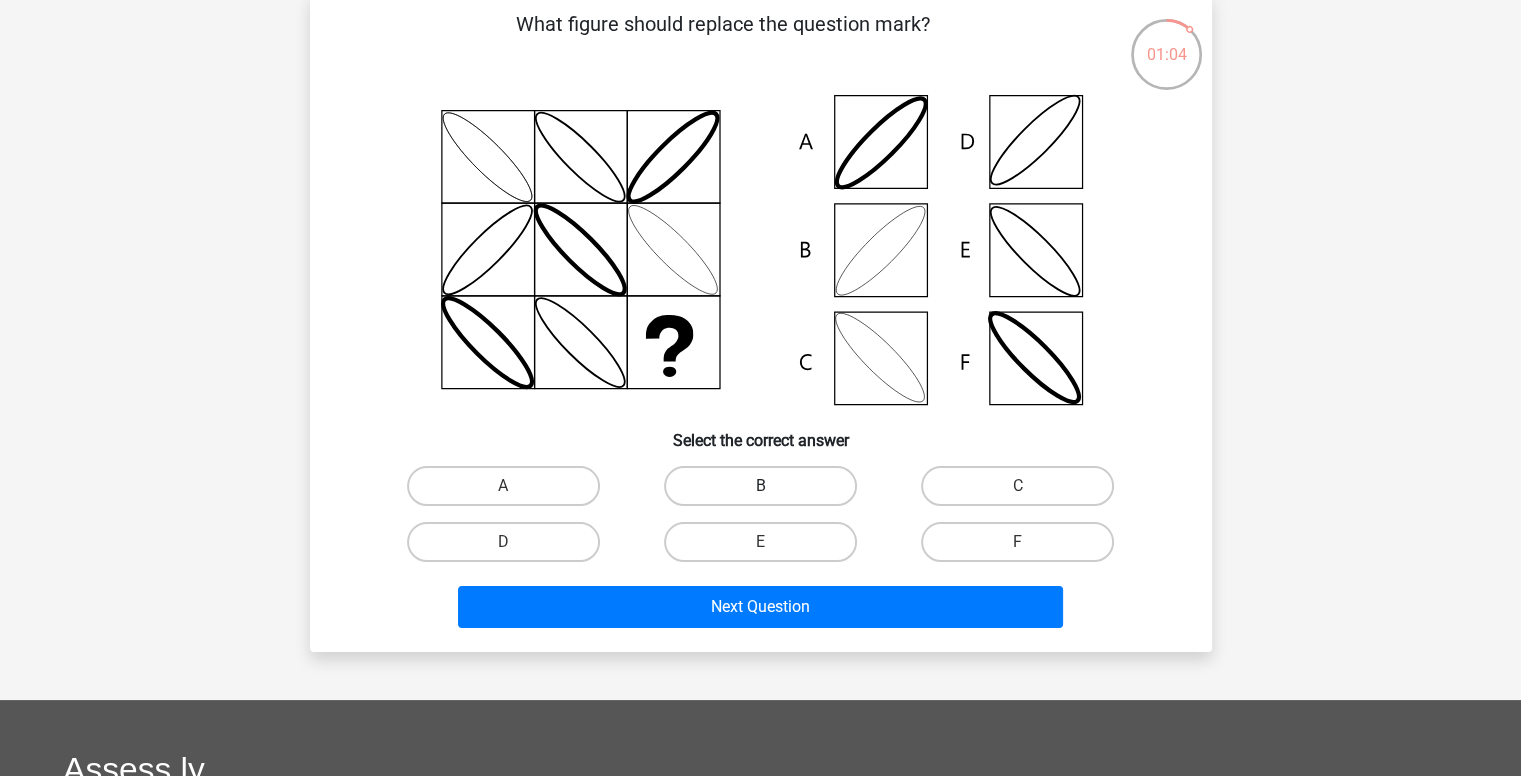 click on "B" at bounding box center [760, 486] 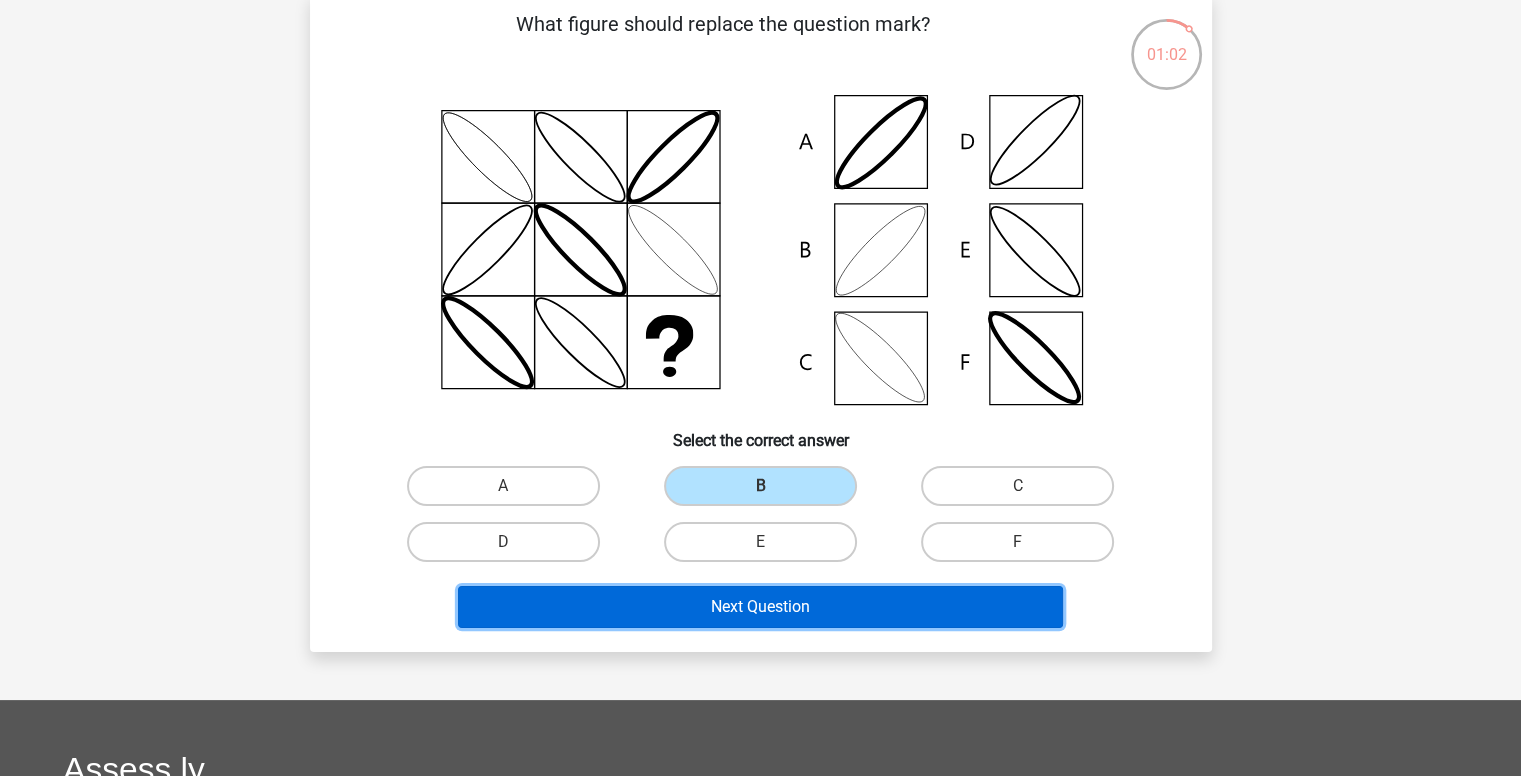 click on "Next Question" at bounding box center [760, 607] 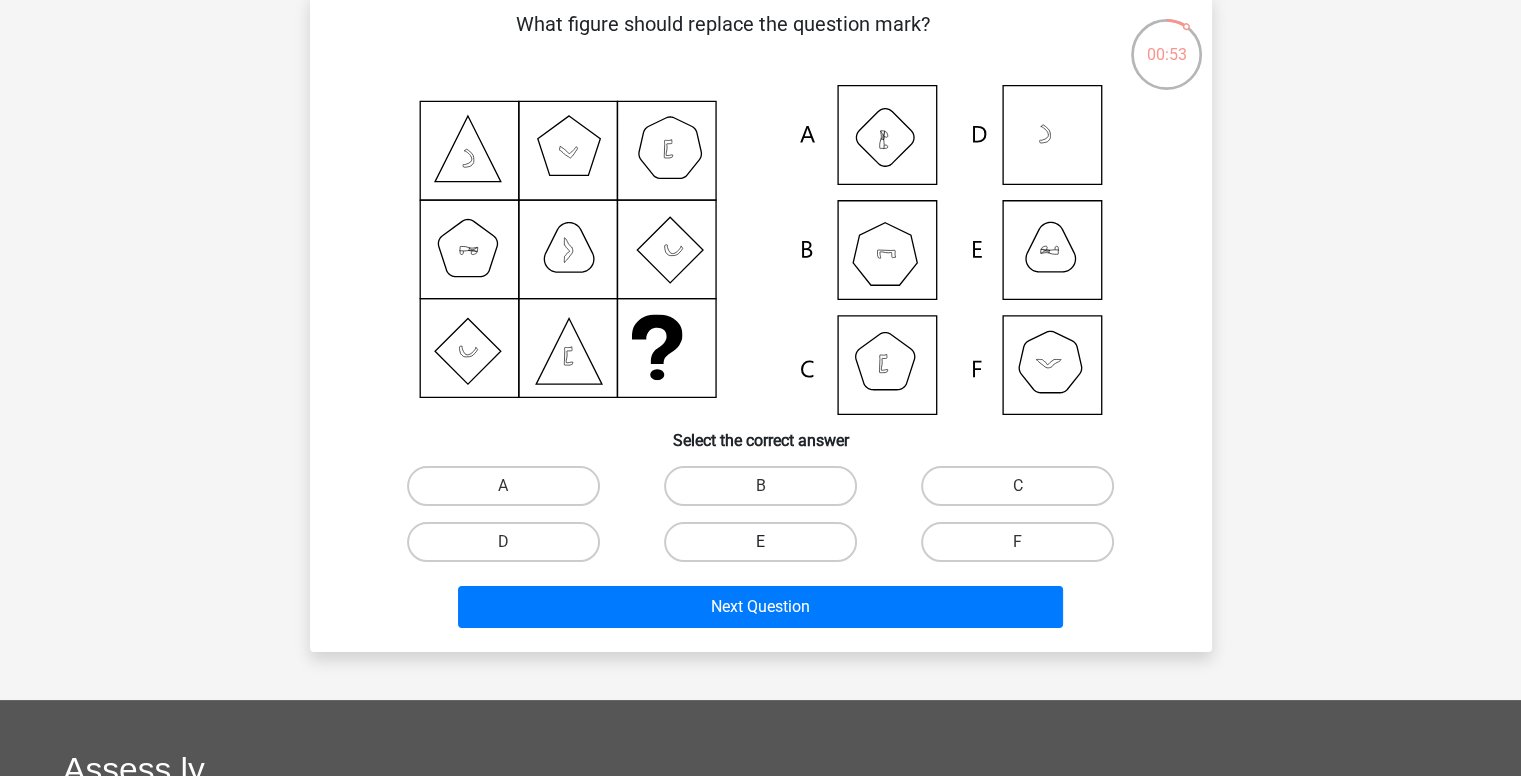 click on "E" at bounding box center (760, 542) 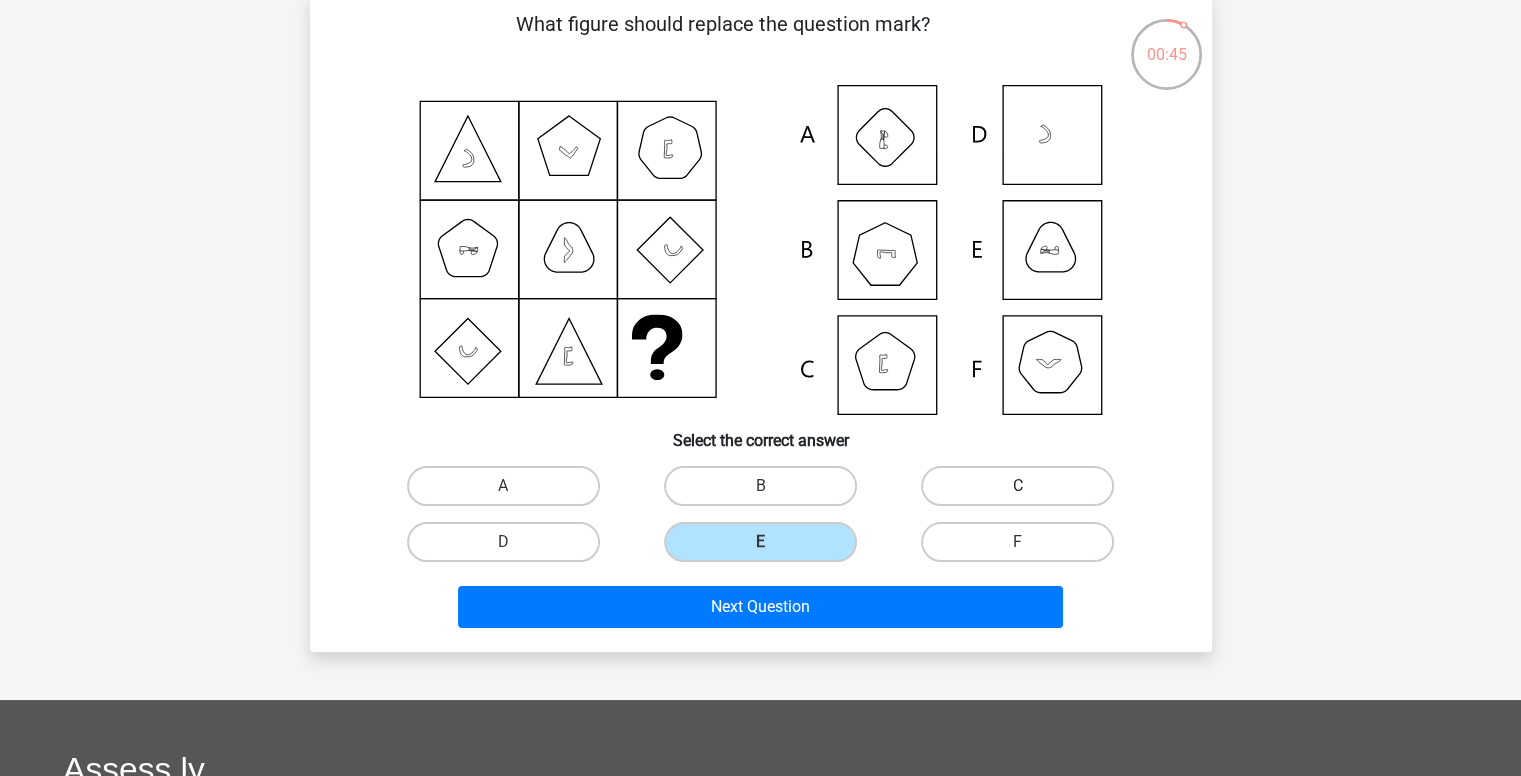 click on "C" at bounding box center [1017, 486] 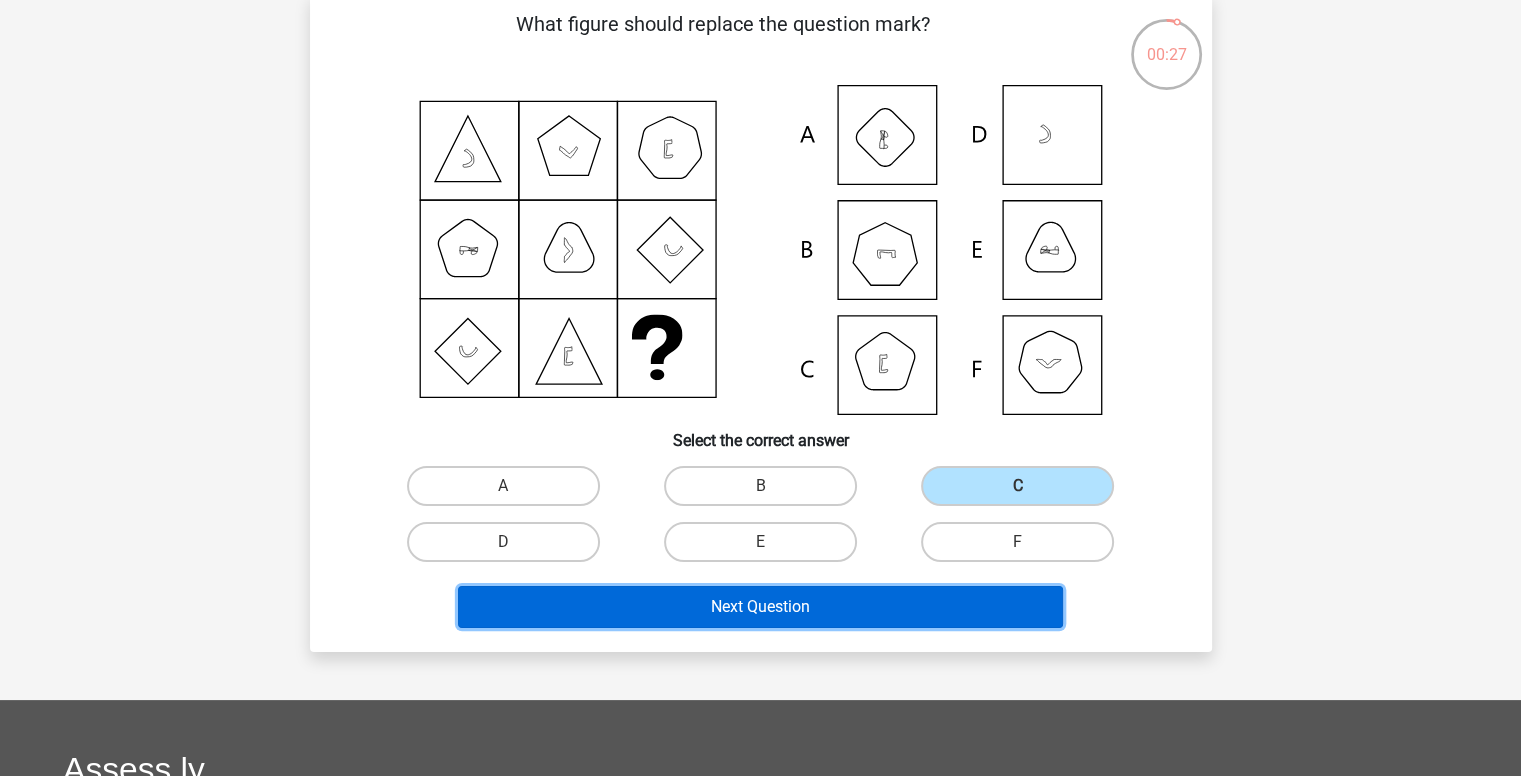 click on "Next Question" at bounding box center (760, 607) 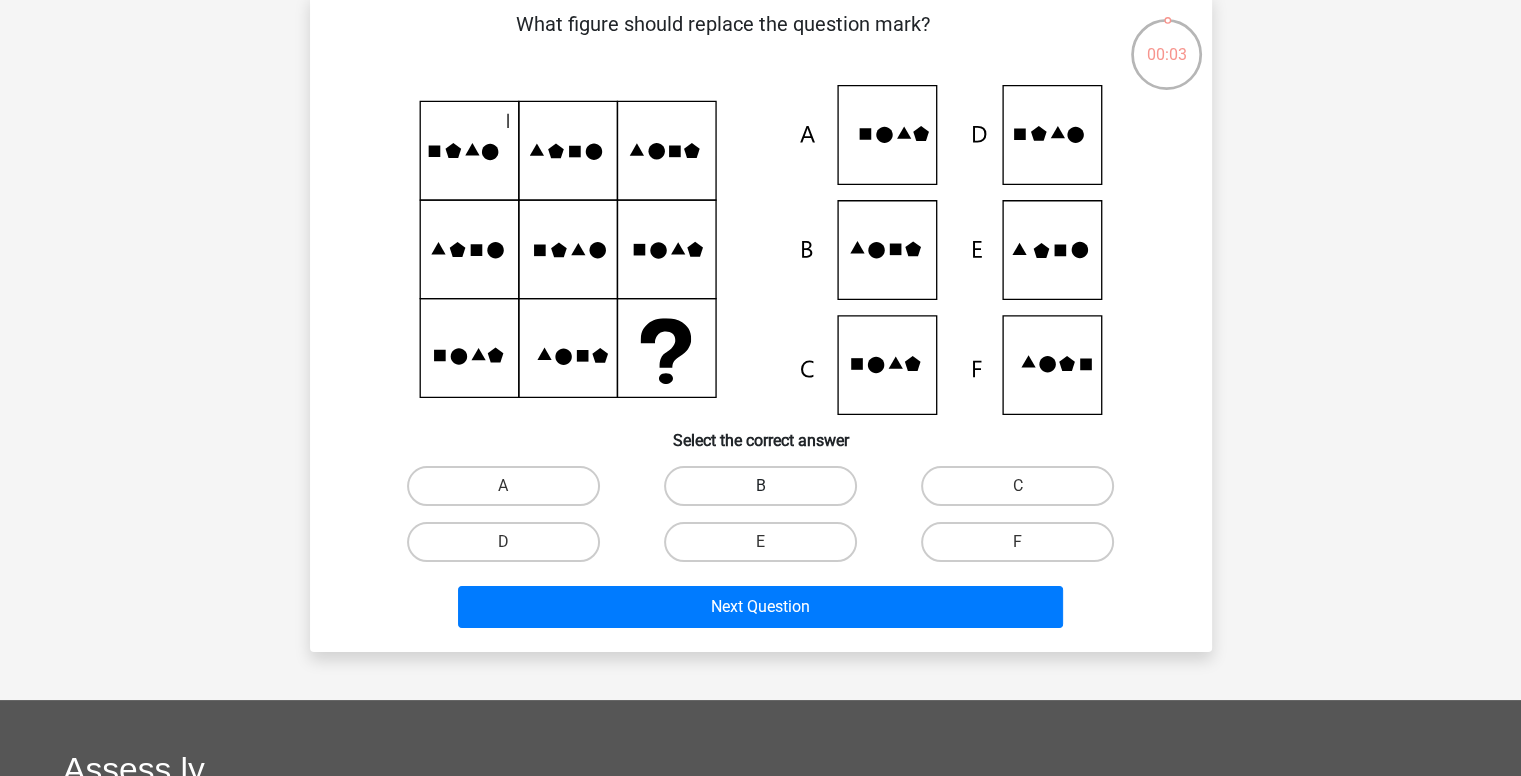 click on "B" at bounding box center [760, 486] 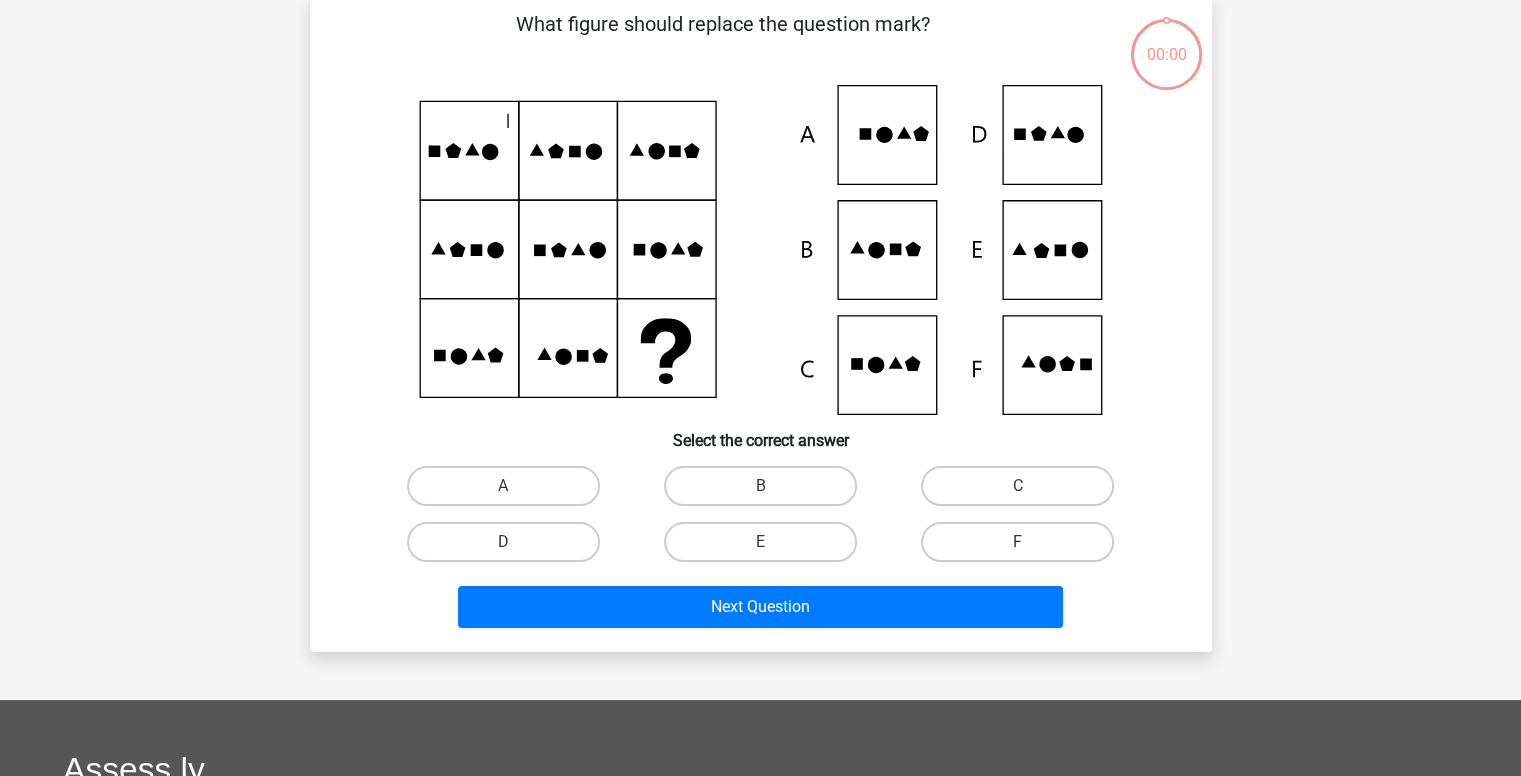 scroll, scrollTop: 0, scrollLeft: 0, axis: both 